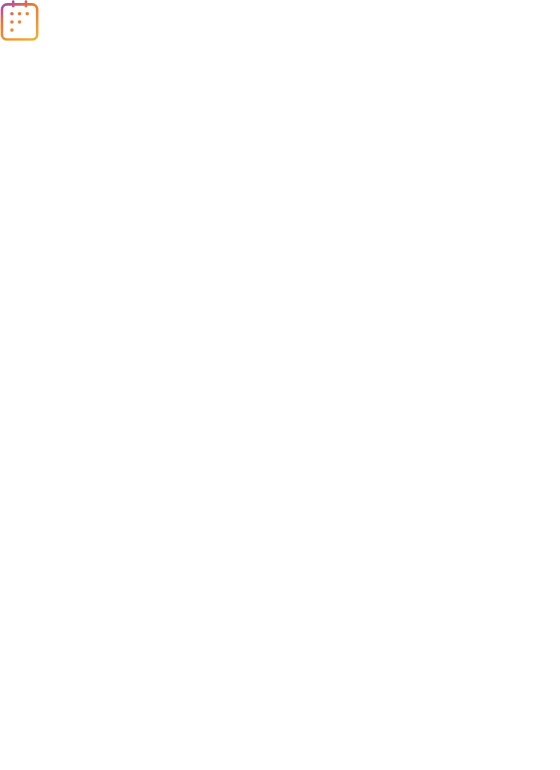 scroll, scrollTop: 0, scrollLeft: 0, axis: both 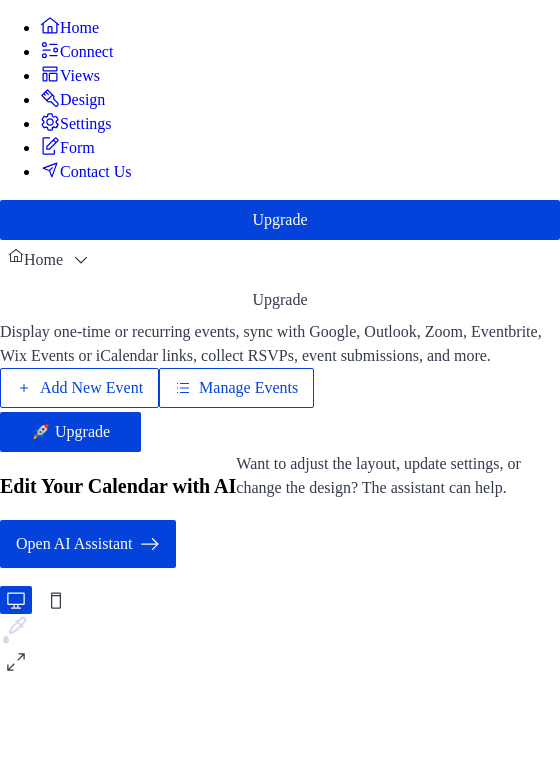 click on "Manage Events" at bounding box center [248, 388] 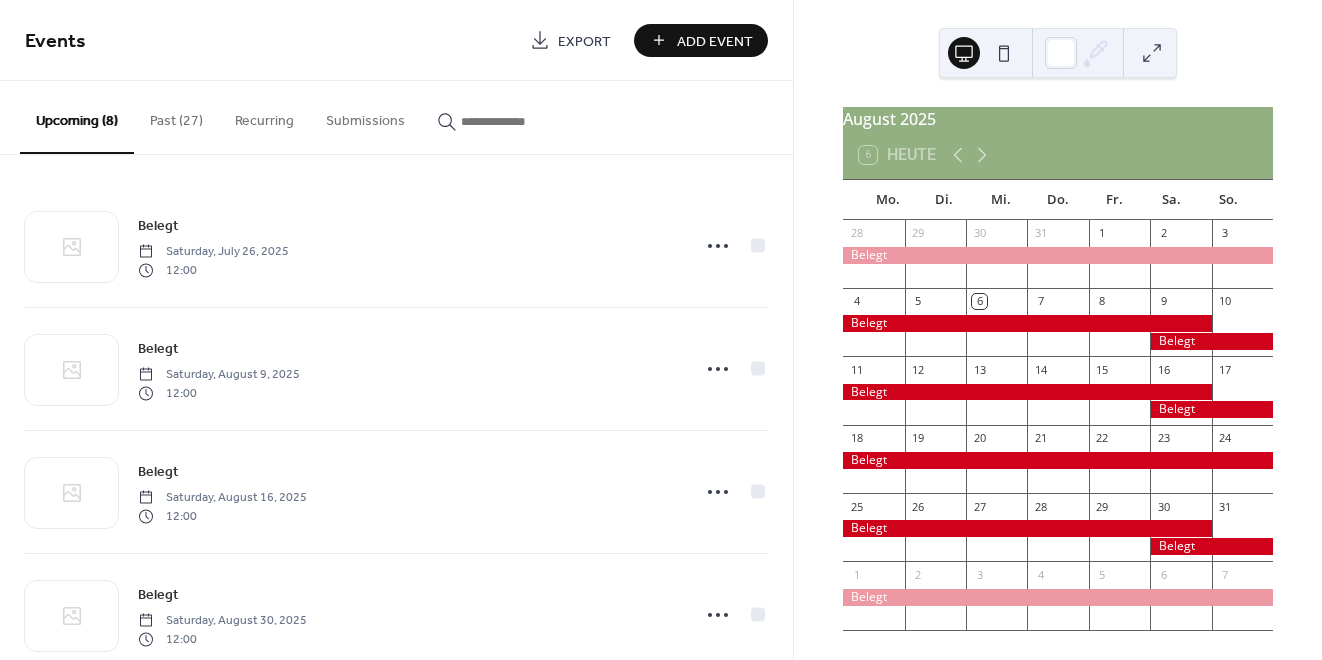 scroll, scrollTop: 0, scrollLeft: 0, axis: both 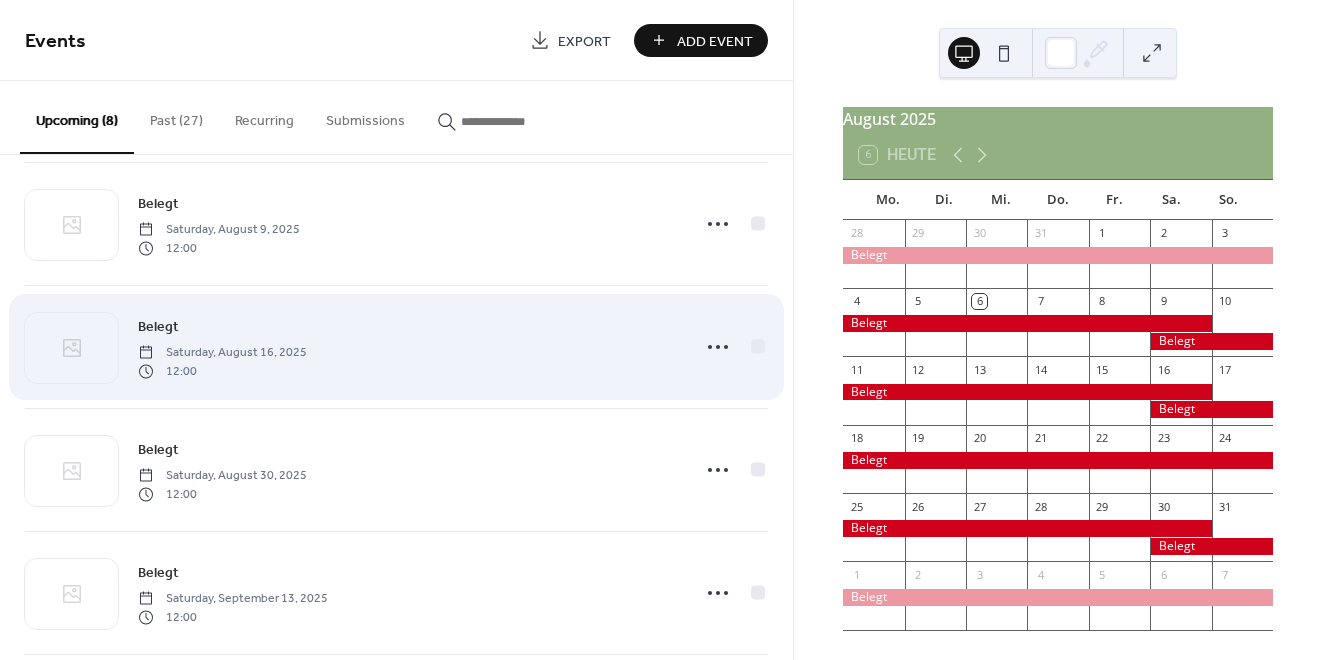 click on "Belegt Saturday, August 16, 2025 12:00" at bounding box center [408, 347] 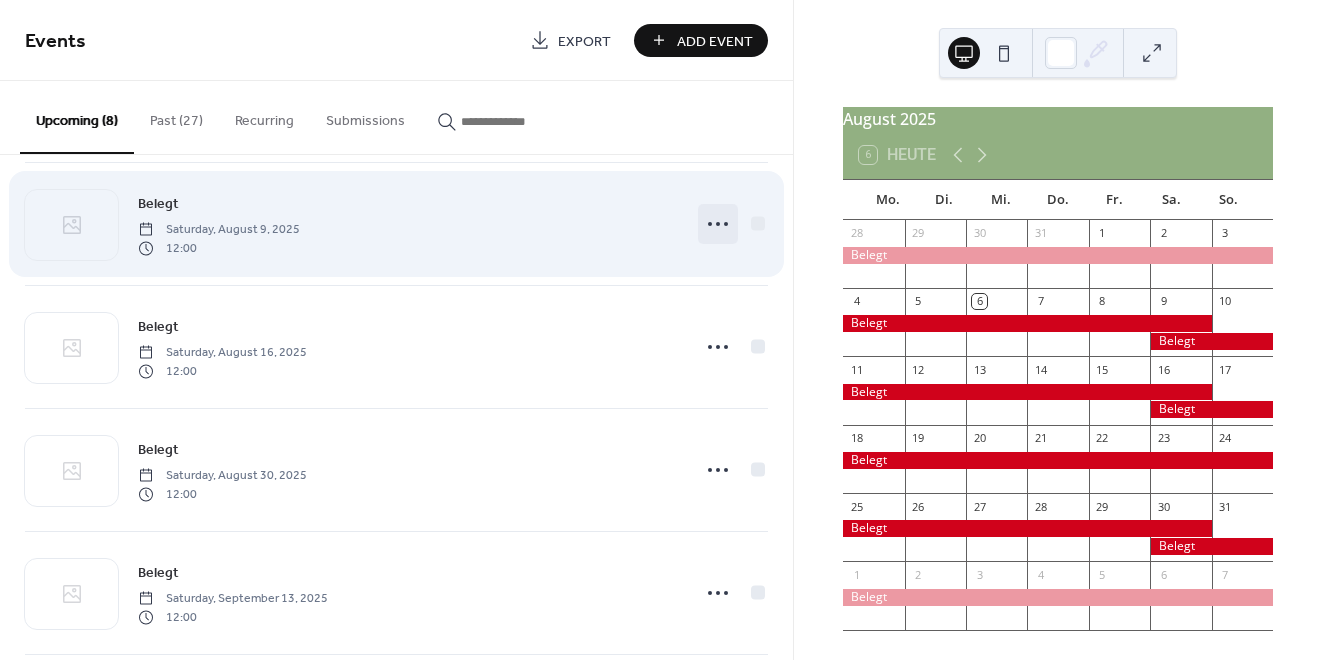 click 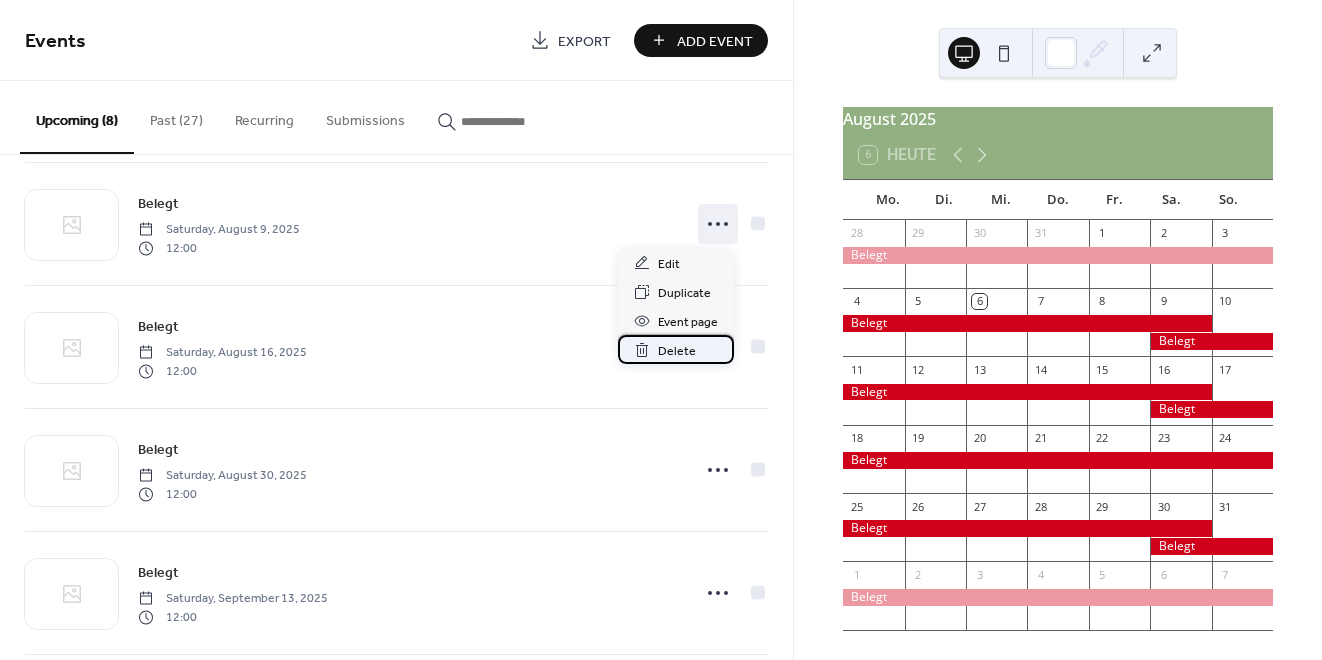 click on "Delete" at bounding box center [677, 351] 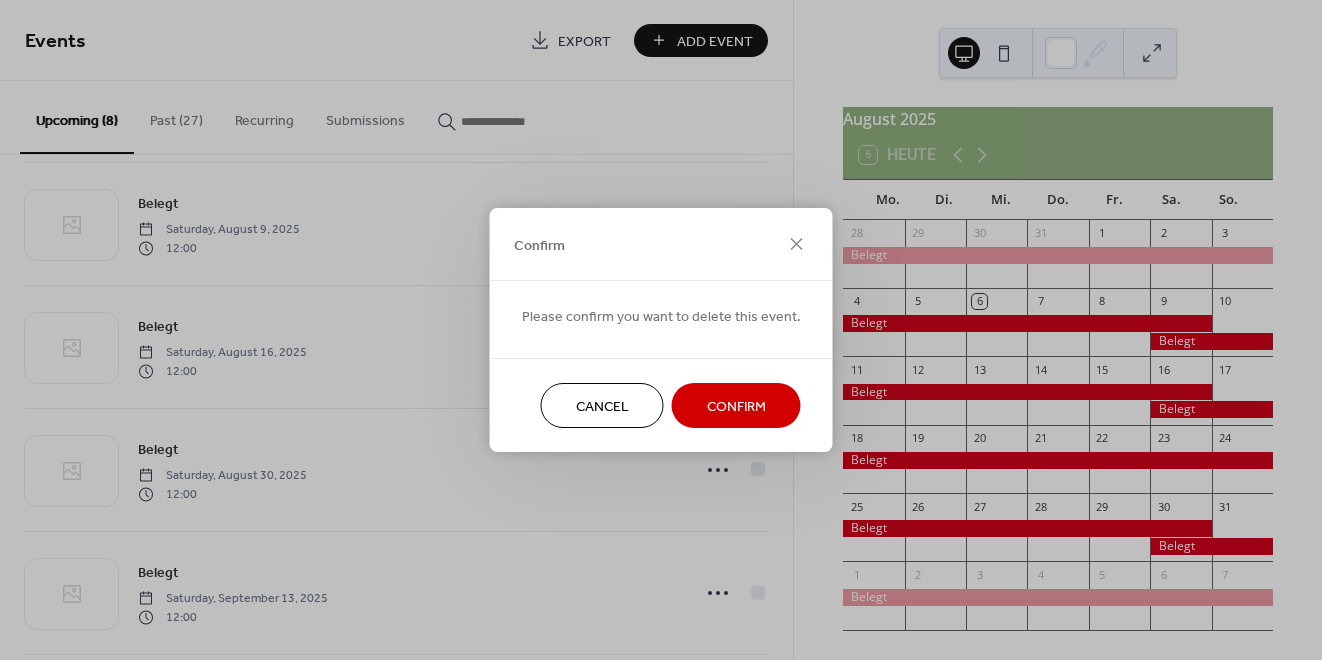 click on "Confirm" at bounding box center (736, 407) 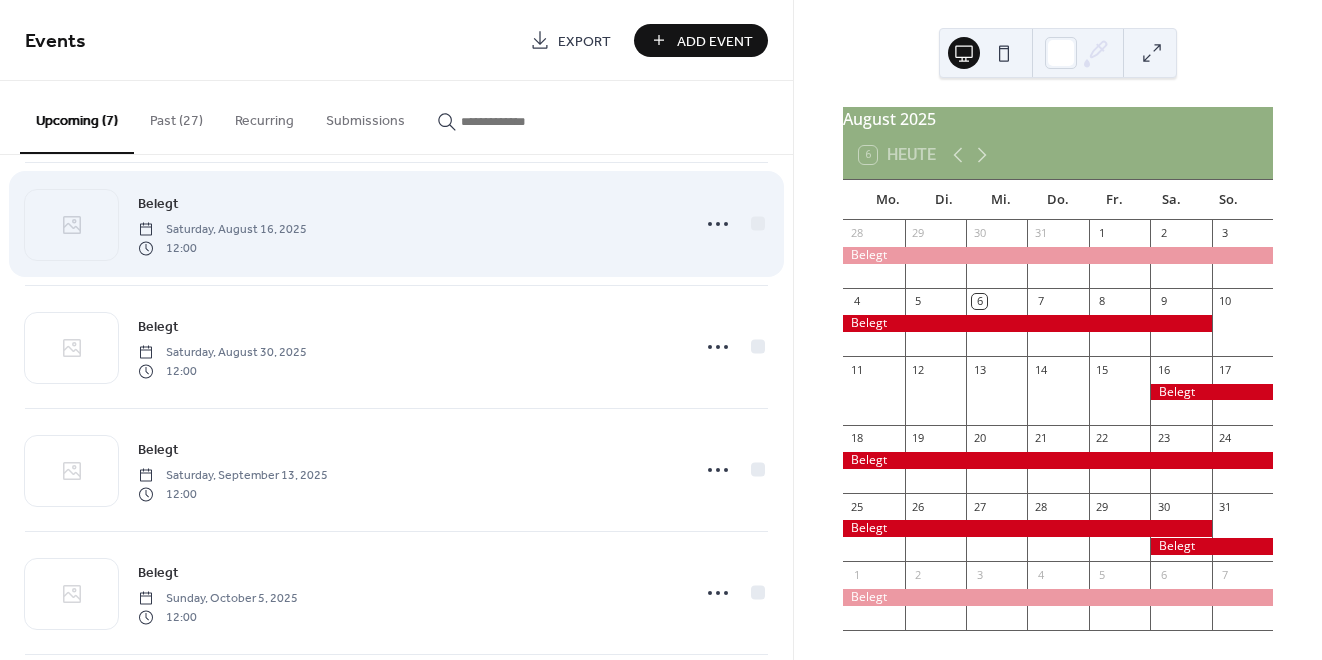 click on "Belegt Saturday, August 16, 2025 12:00" at bounding box center (396, 224) 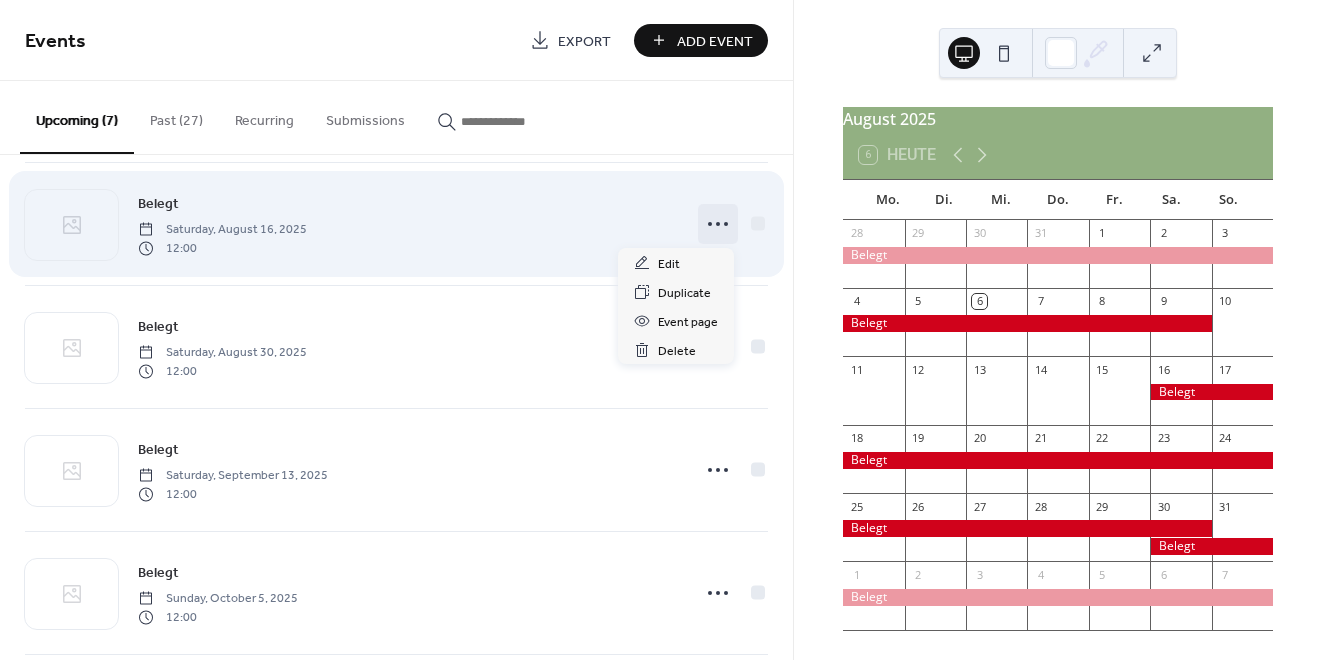 click 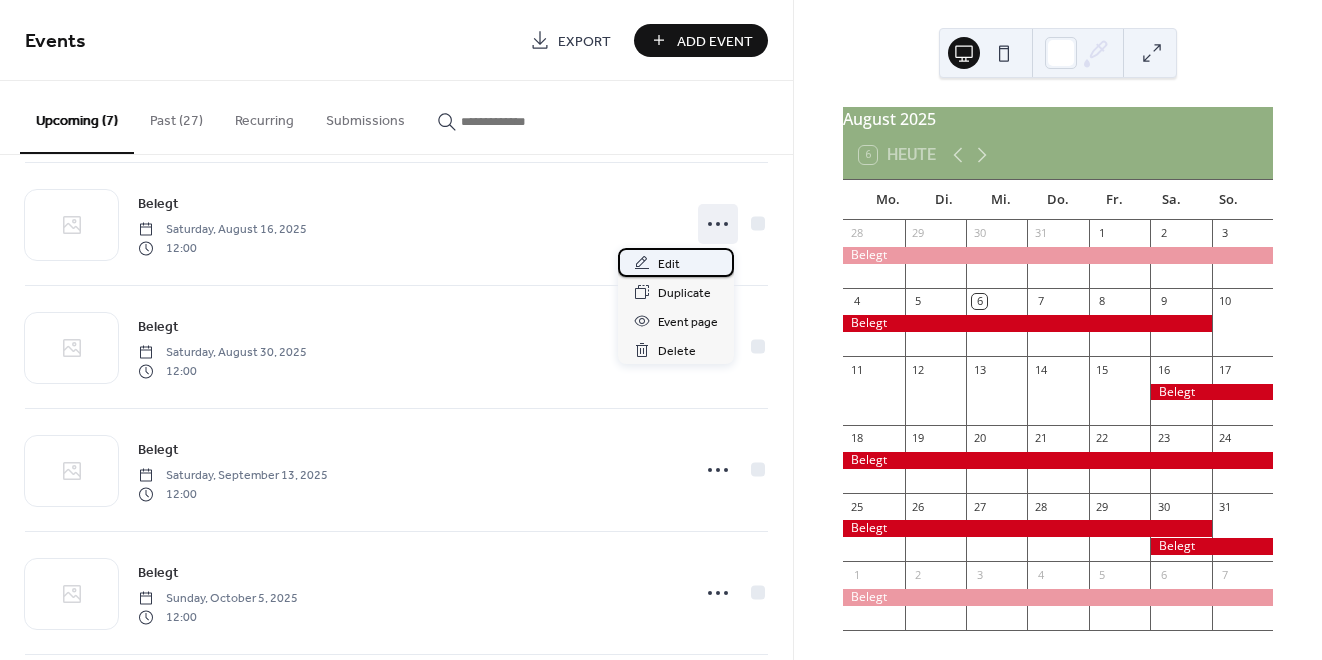 click on "Edit" at bounding box center [669, 264] 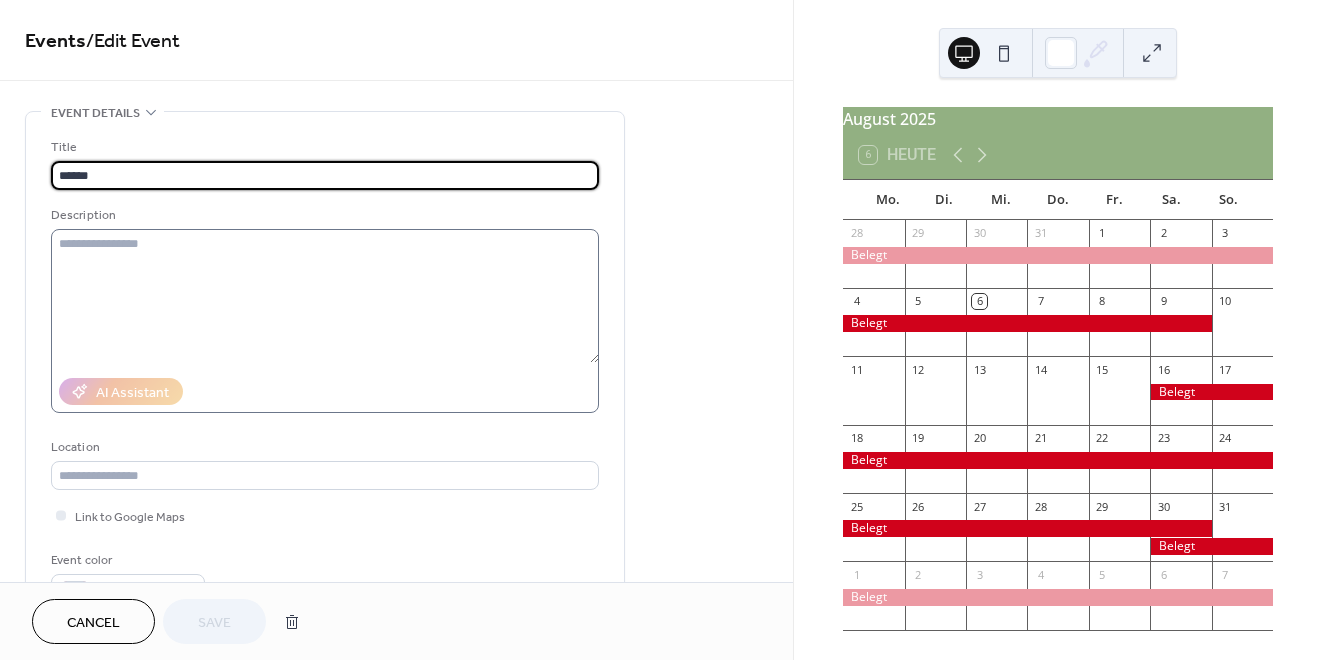 scroll, scrollTop: 0, scrollLeft: 0, axis: both 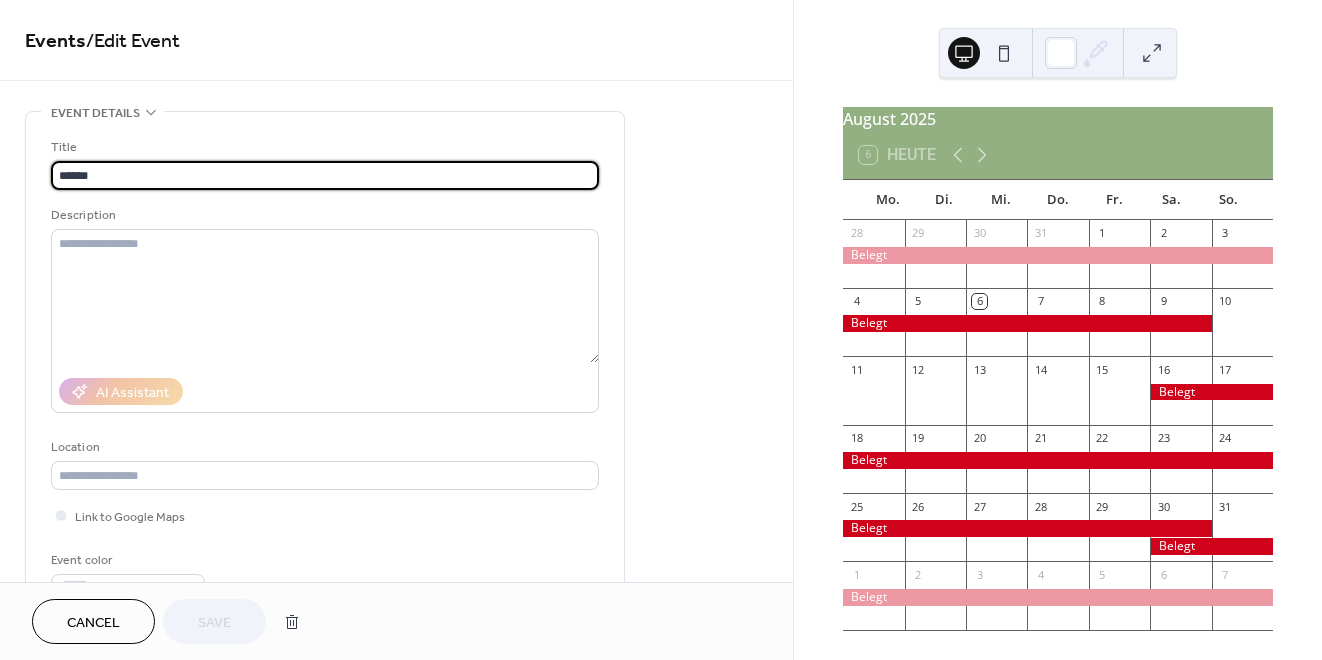 click on "Cancel" at bounding box center [93, 621] 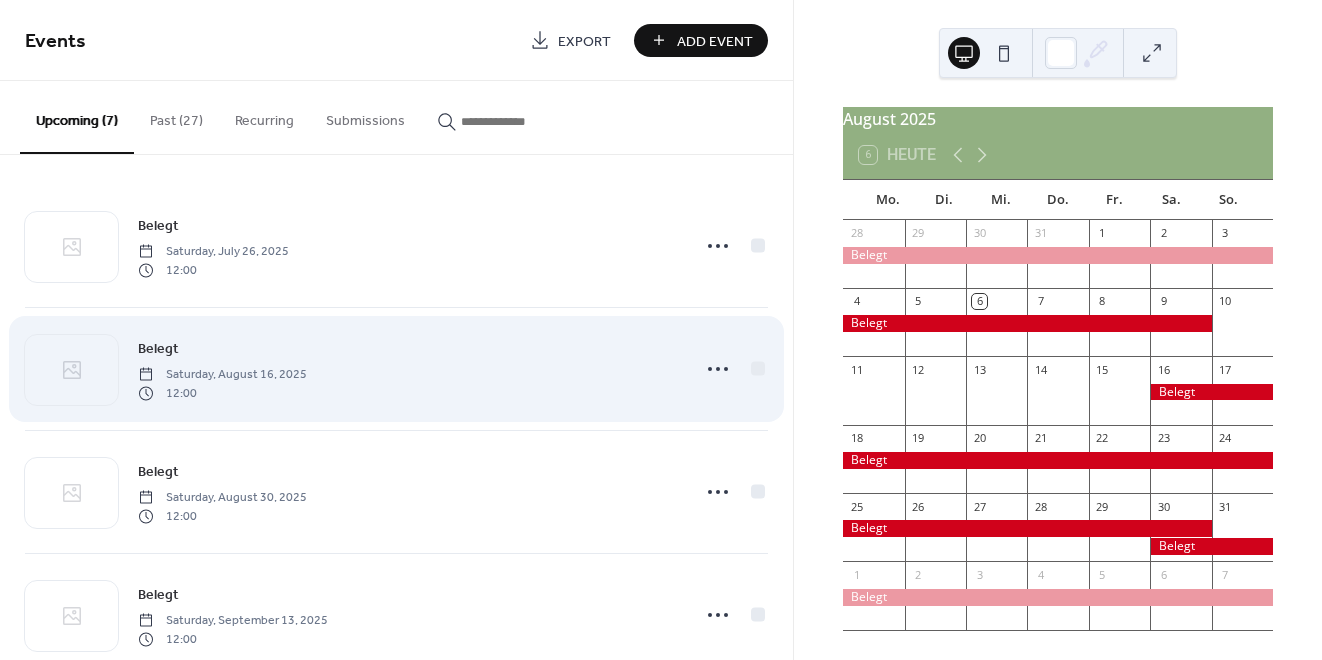 scroll, scrollTop: 0, scrollLeft: 0, axis: both 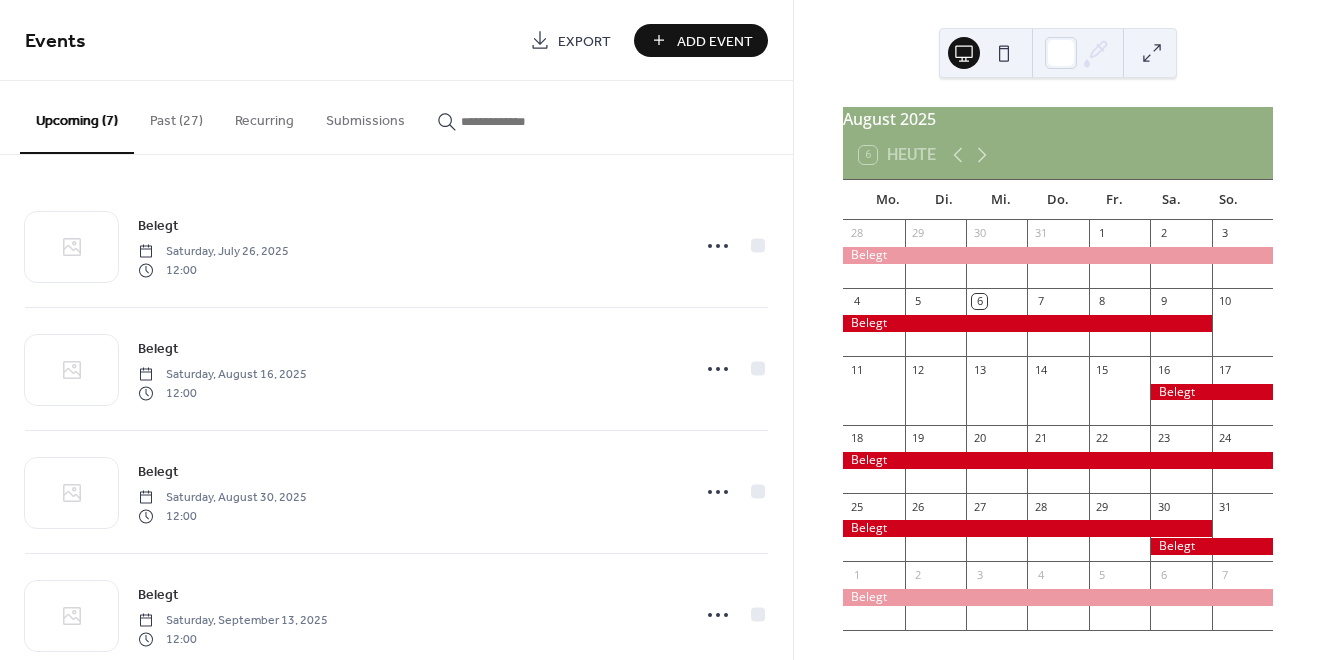 click on "Past (27)" at bounding box center [176, 116] 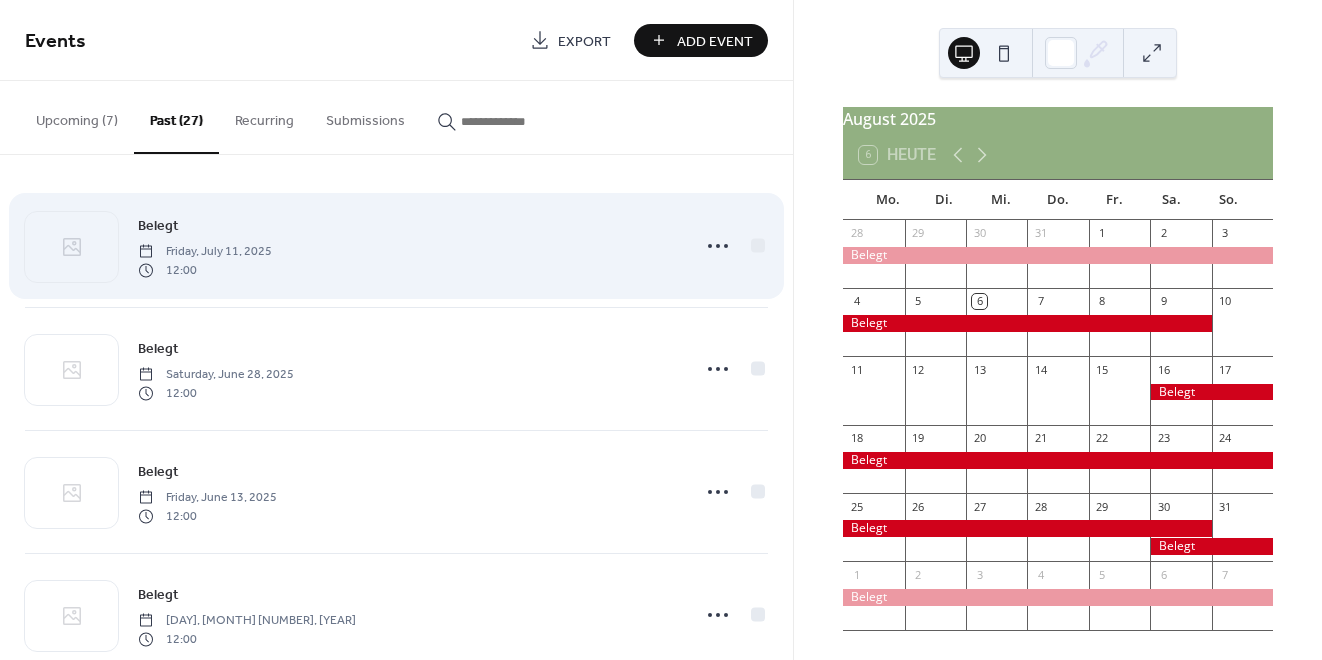 click on "Belegt Friday, July 11, 2025 12:00" at bounding box center [396, 246] 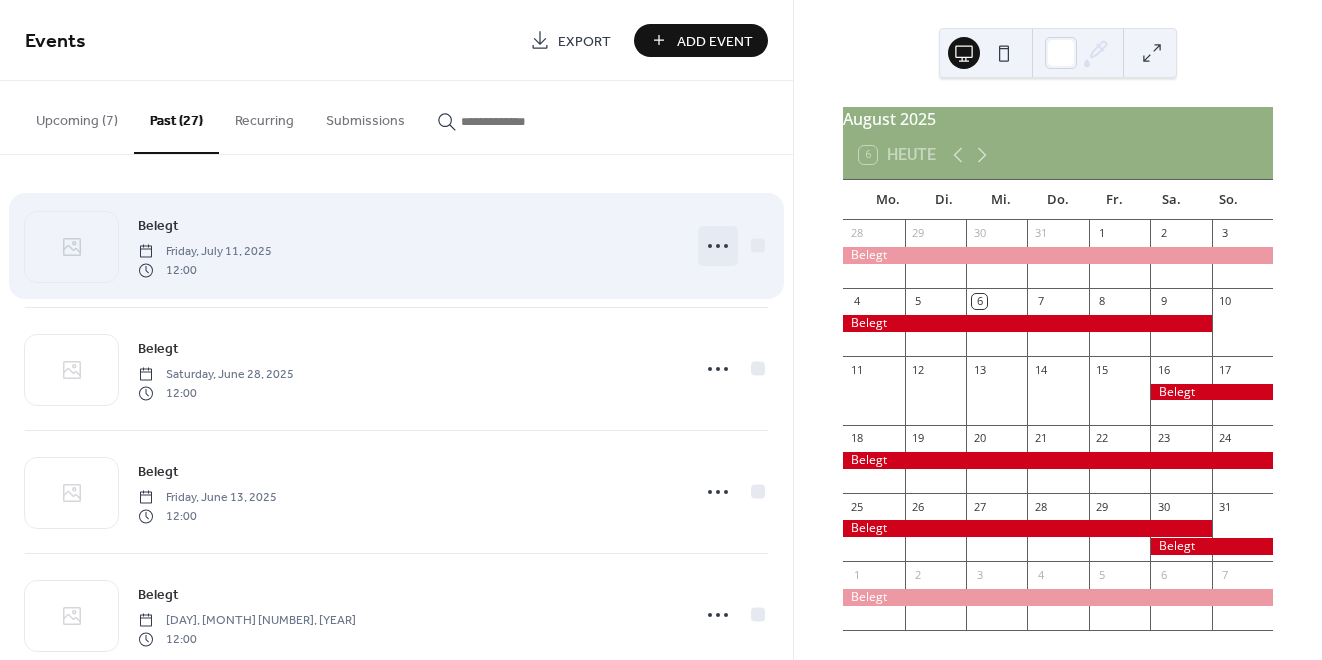 click 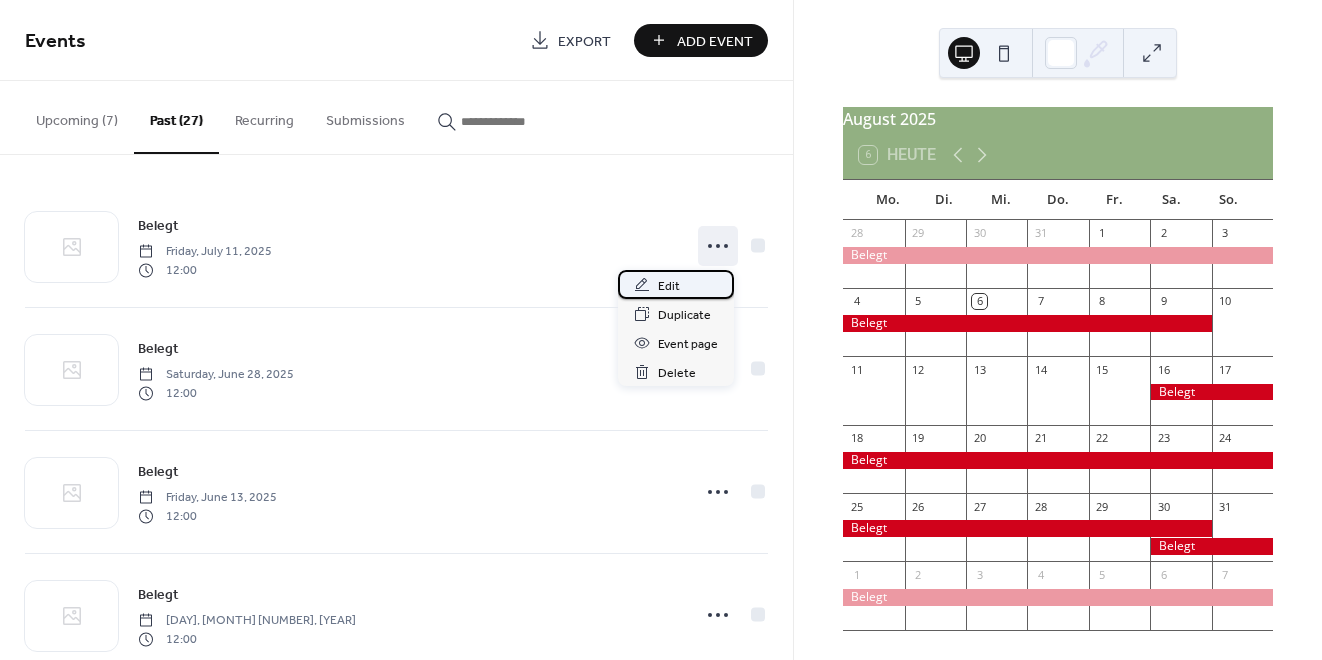 click on "Edit" at bounding box center [669, 286] 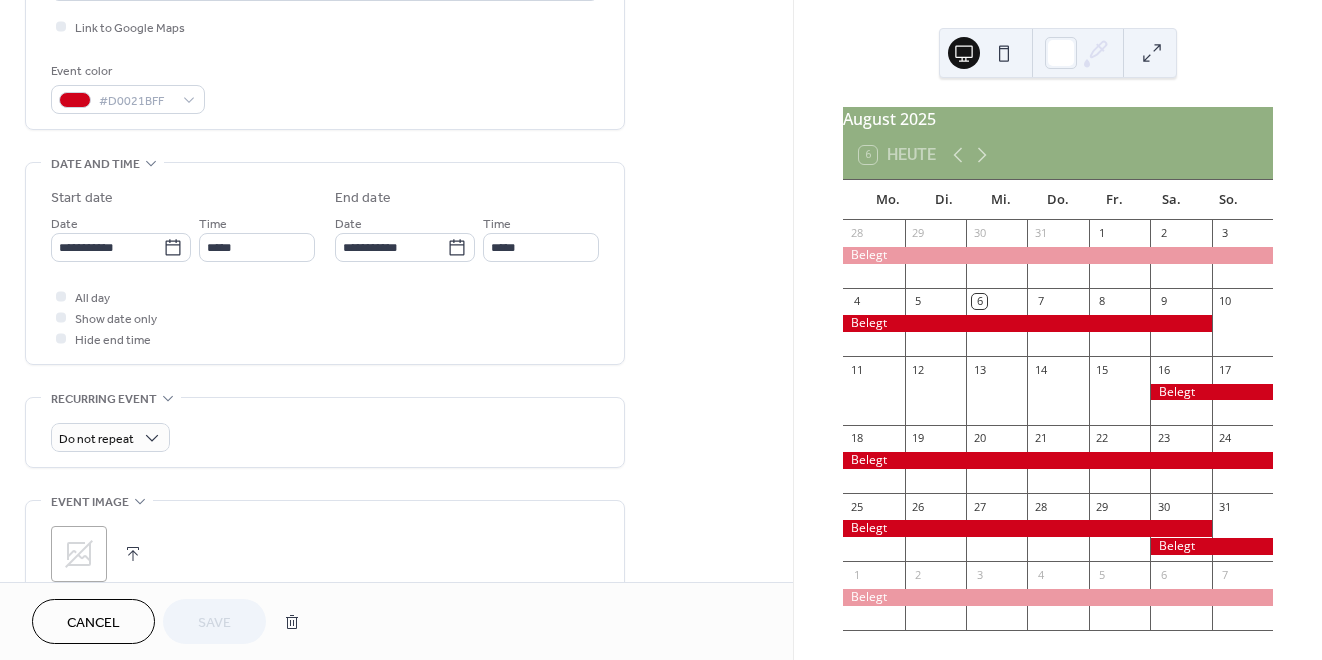 scroll, scrollTop: 489, scrollLeft: 0, axis: vertical 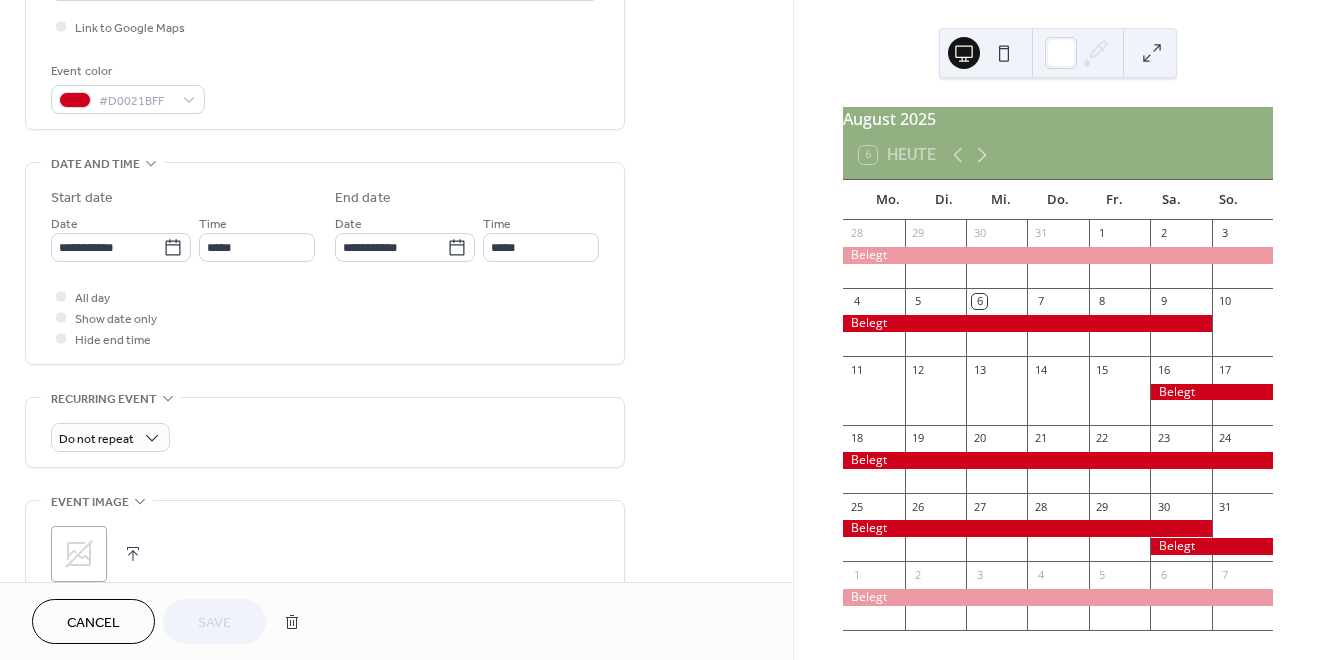 click on "Cancel" at bounding box center [93, 623] 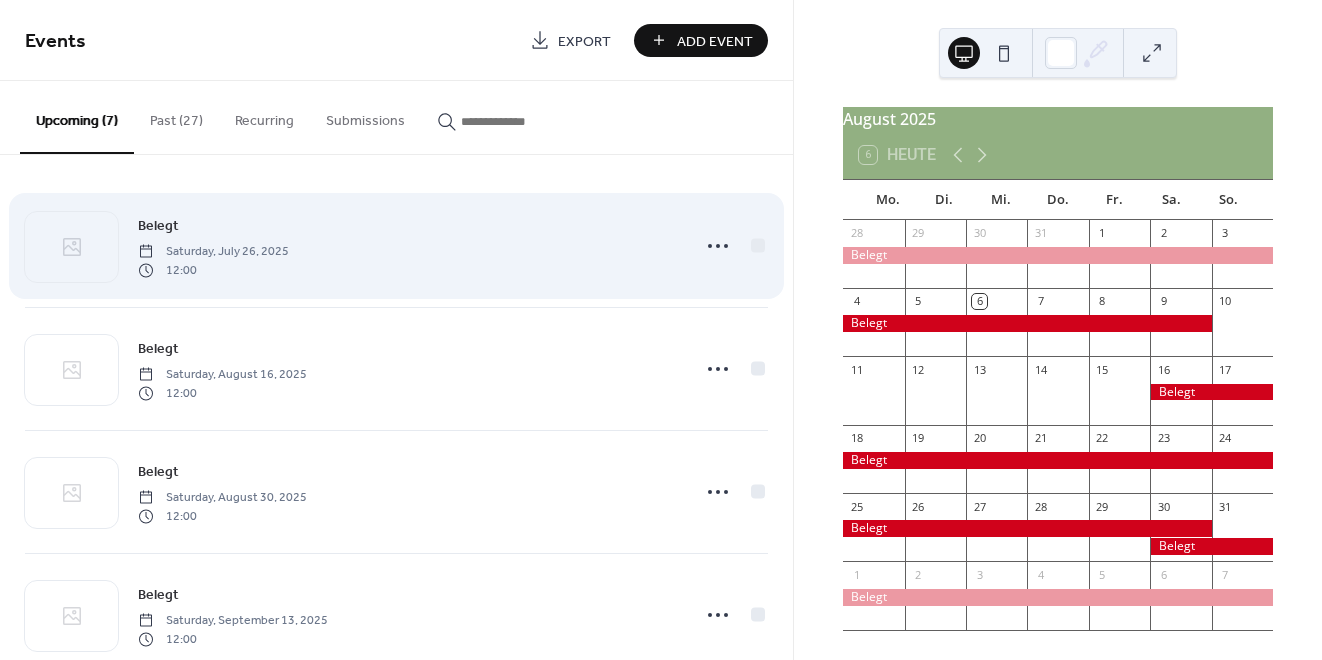 click on "Belegt Saturday, July 26, 2025 12:00" at bounding box center (408, 246) 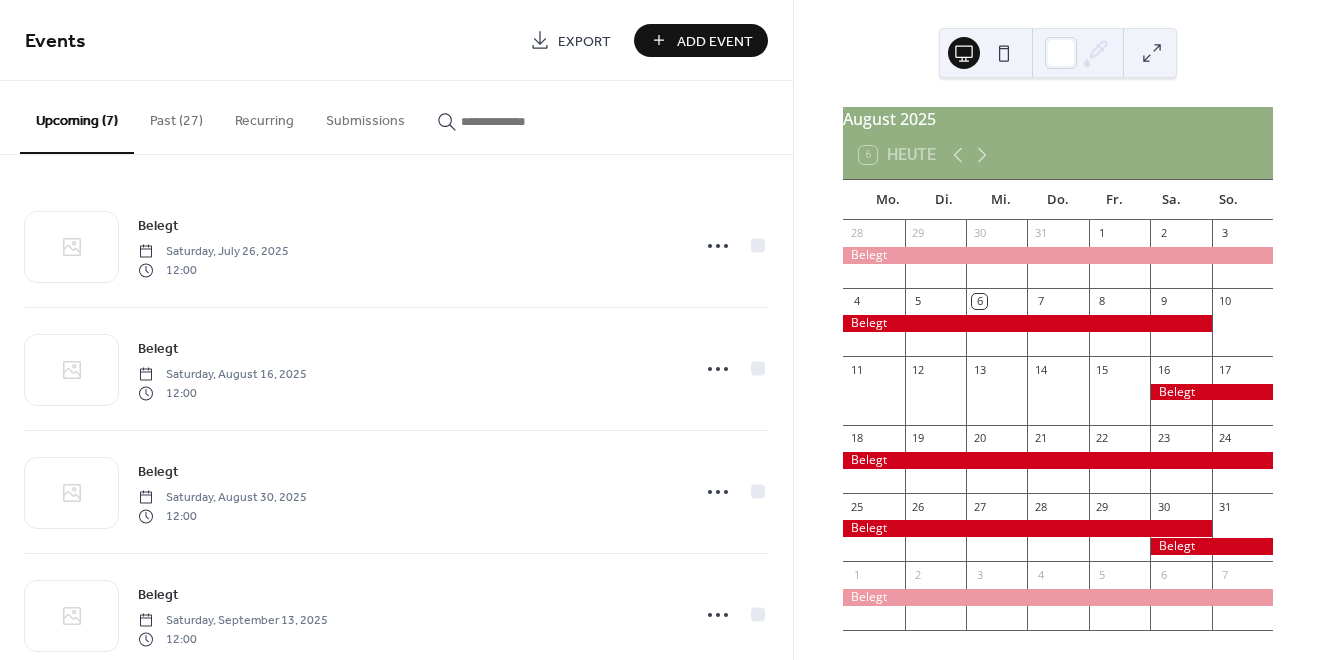 scroll, scrollTop: 0, scrollLeft: 0, axis: both 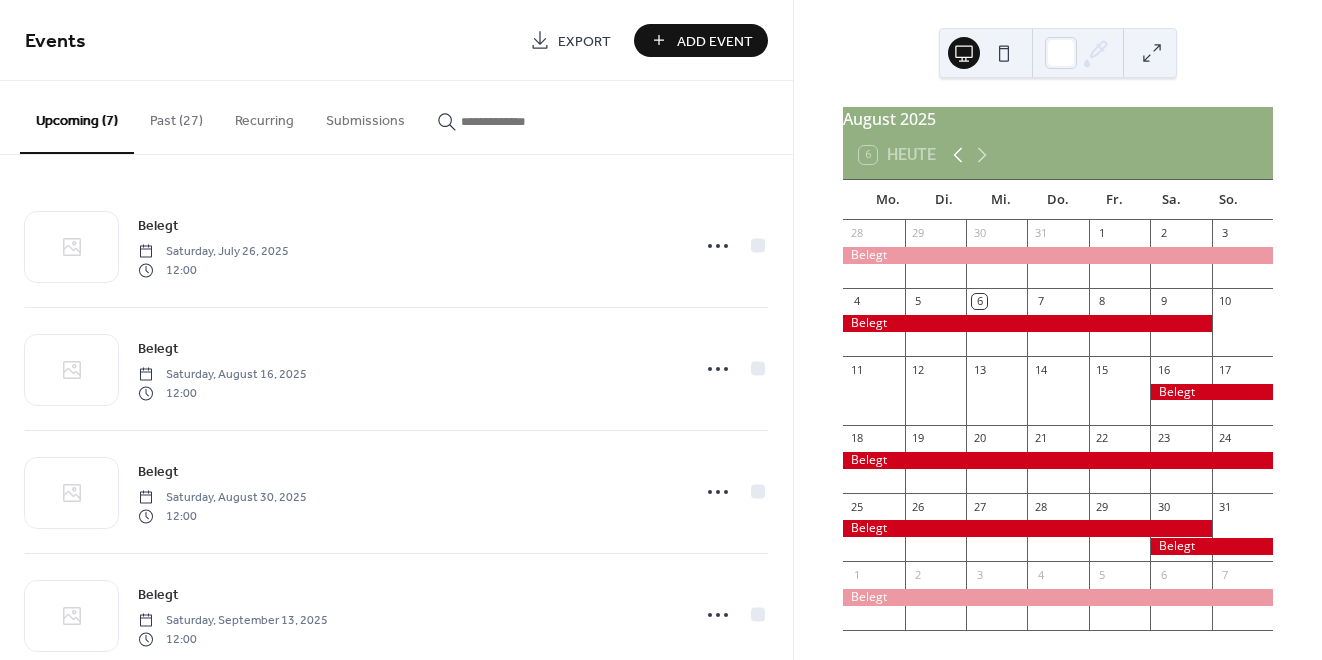 click 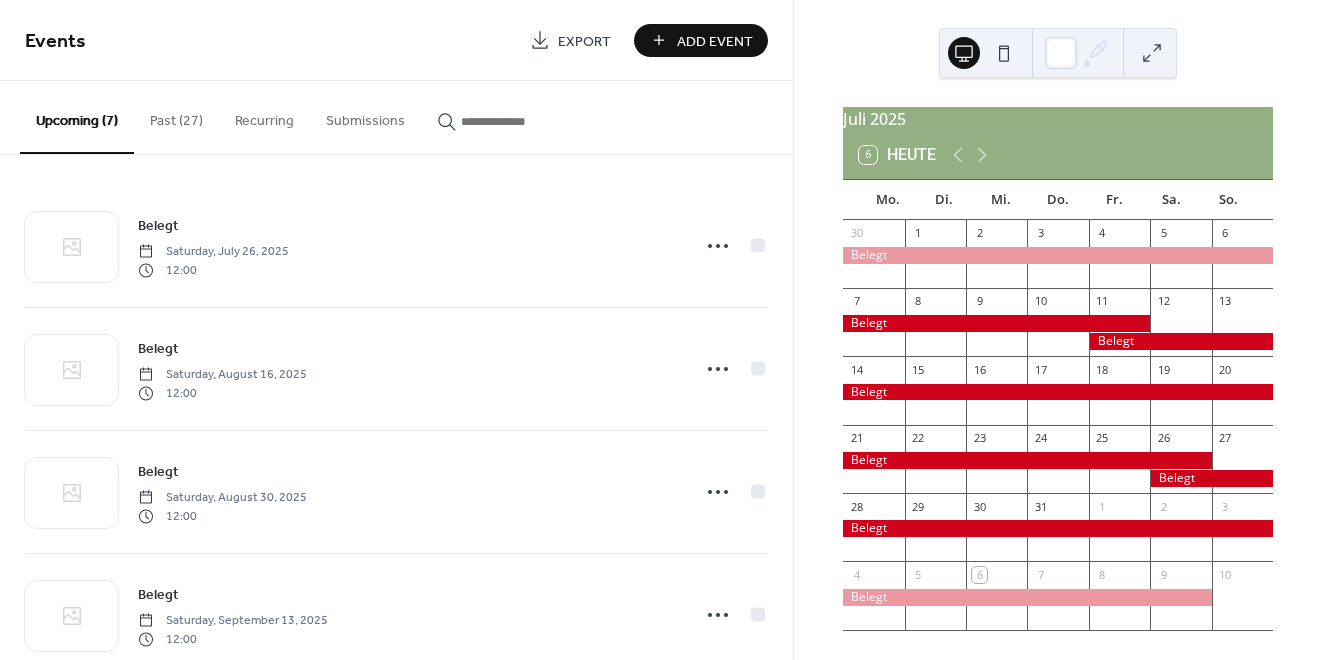 click on "Past (27)" at bounding box center (176, 116) 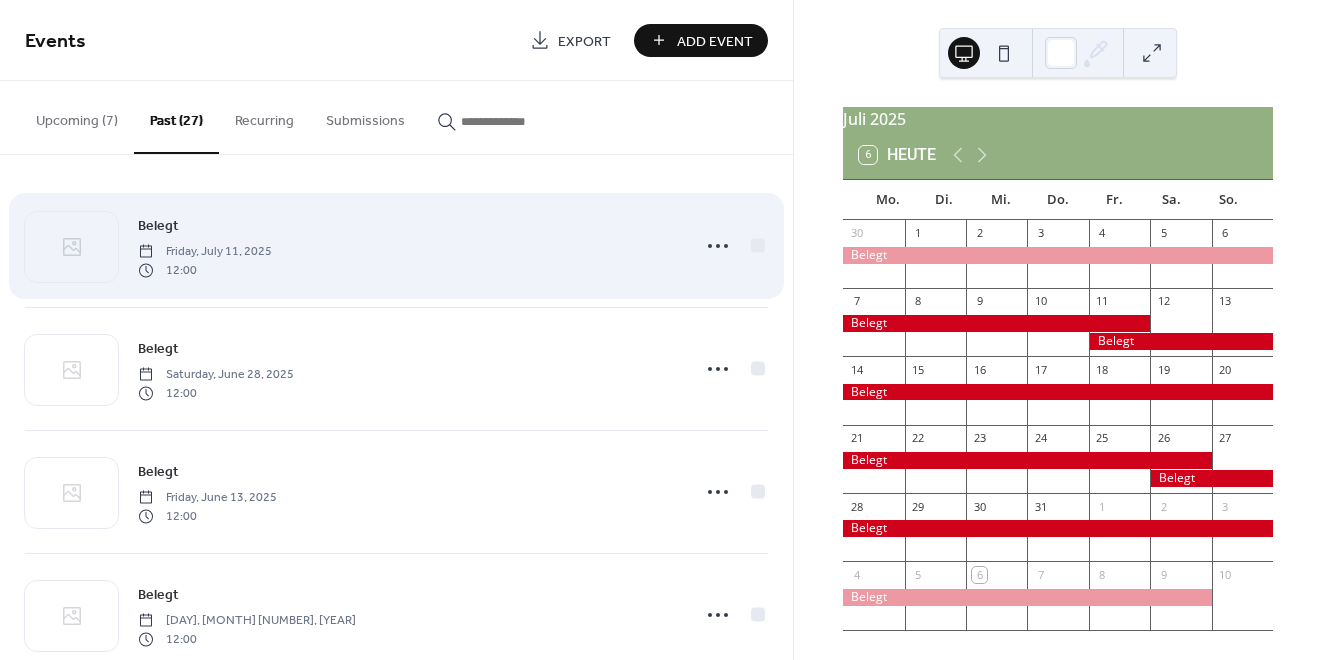 scroll, scrollTop: 0, scrollLeft: 0, axis: both 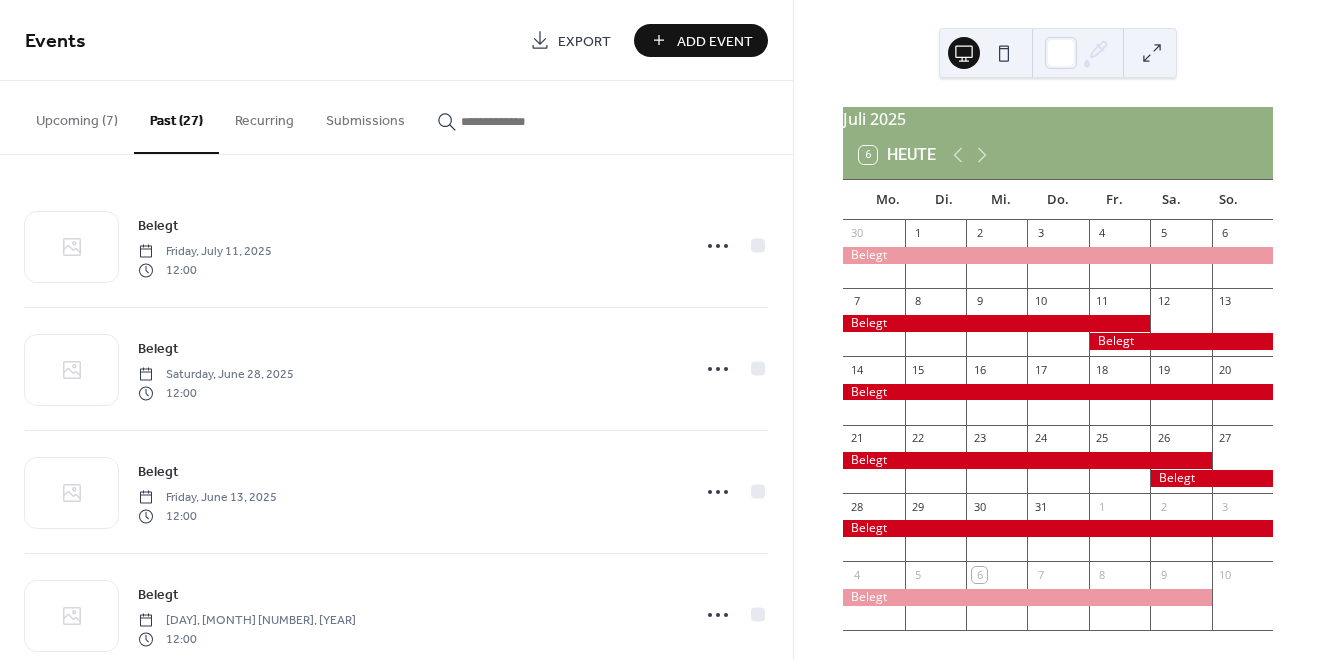 click on "Upcoming (7)" at bounding box center [77, 116] 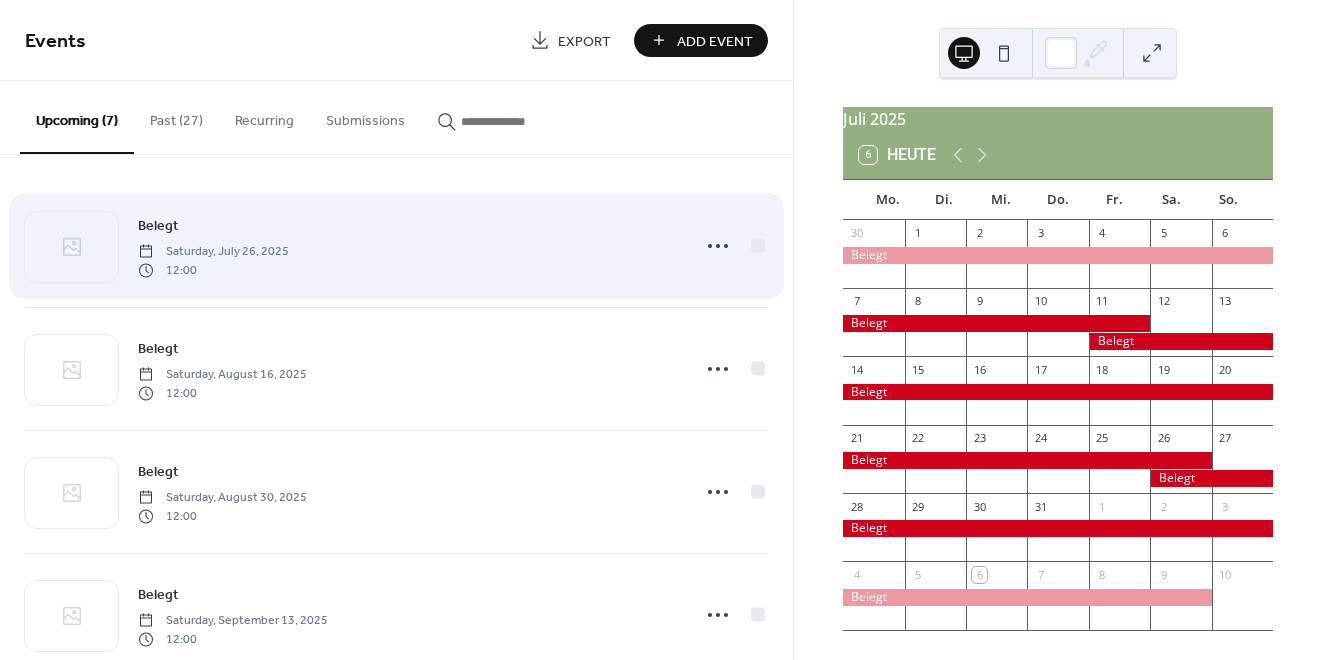 click on "Saturday, July 26, 2025" at bounding box center (213, 252) 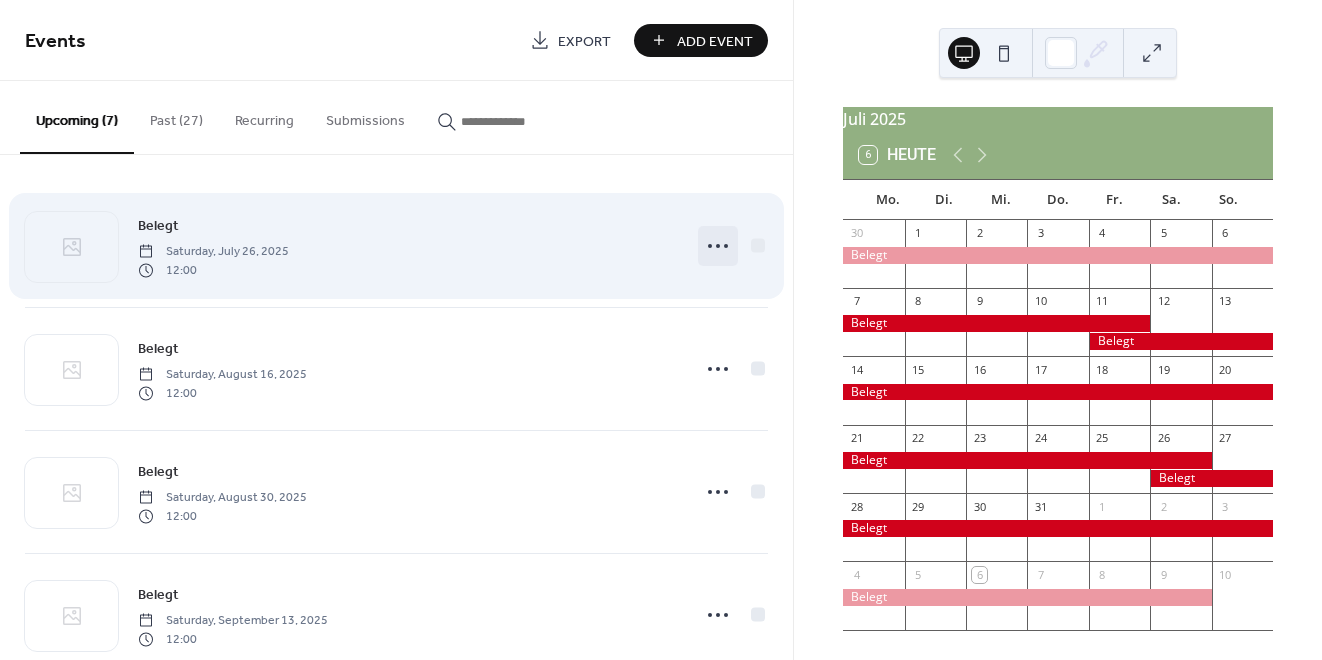 click 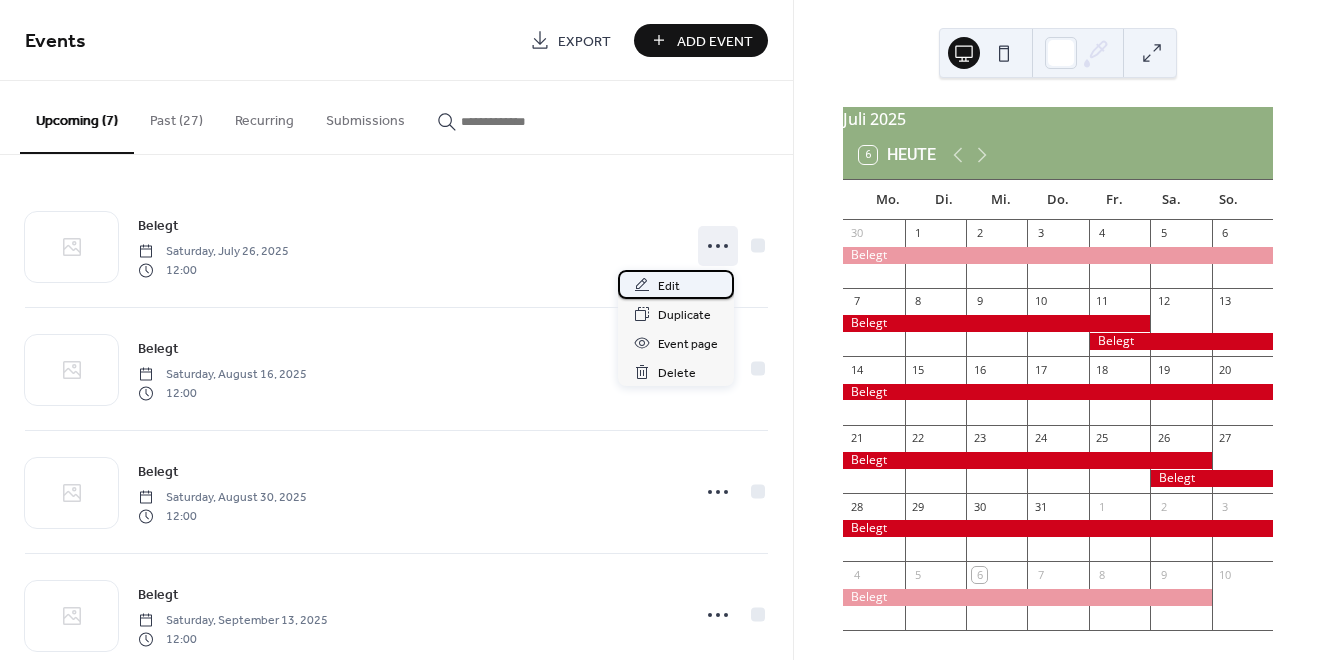 click on "Edit" at bounding box center (669, 286) 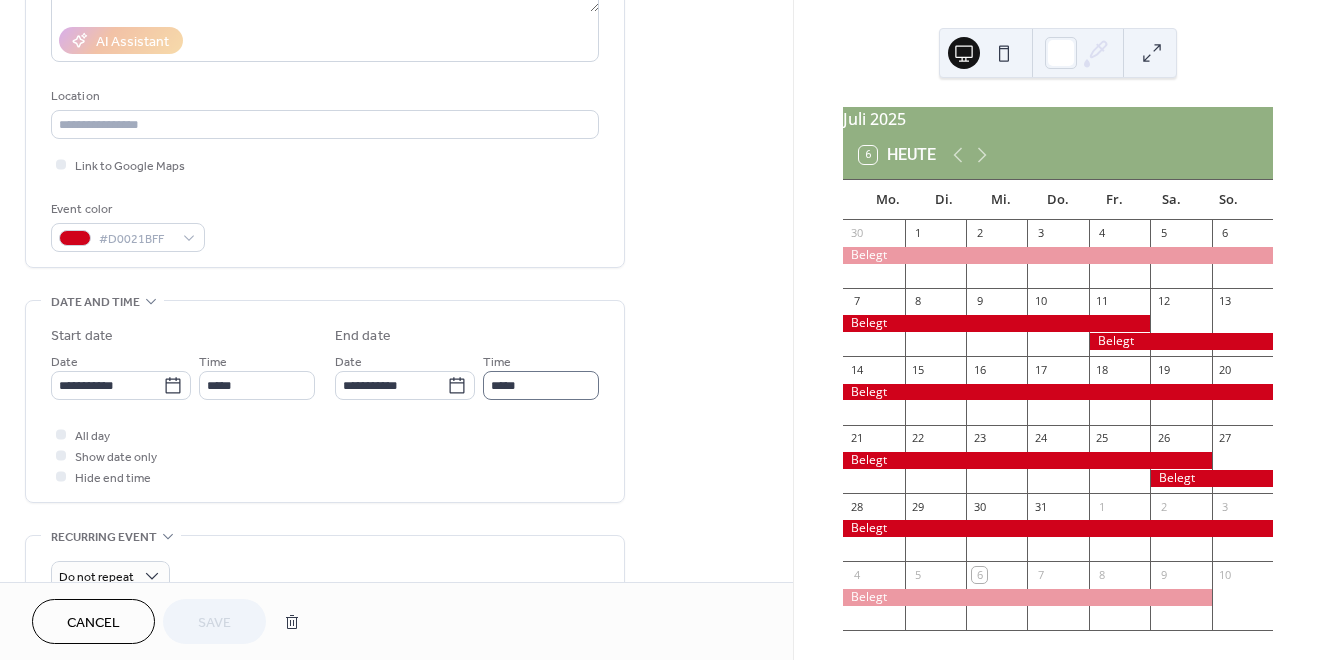 scroll, scrollTop: 405, scrollLeft: 0, axis: vertical 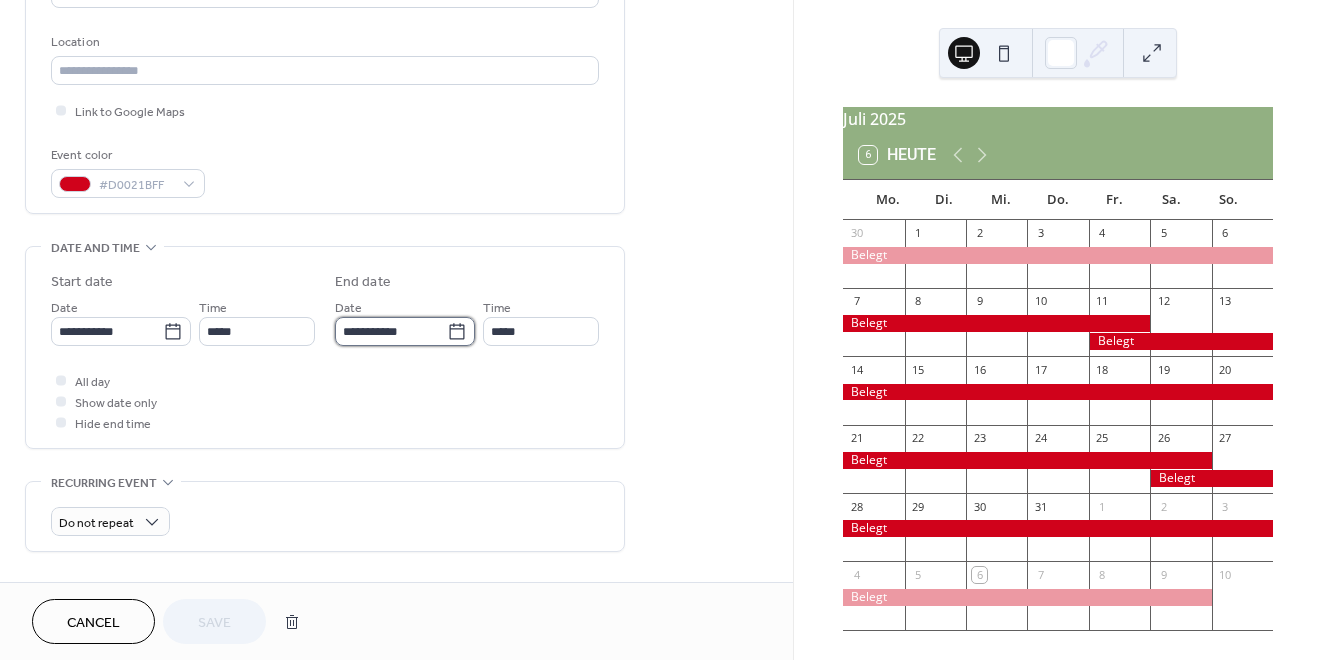 click on "**********" at bounding box center (391, 331) 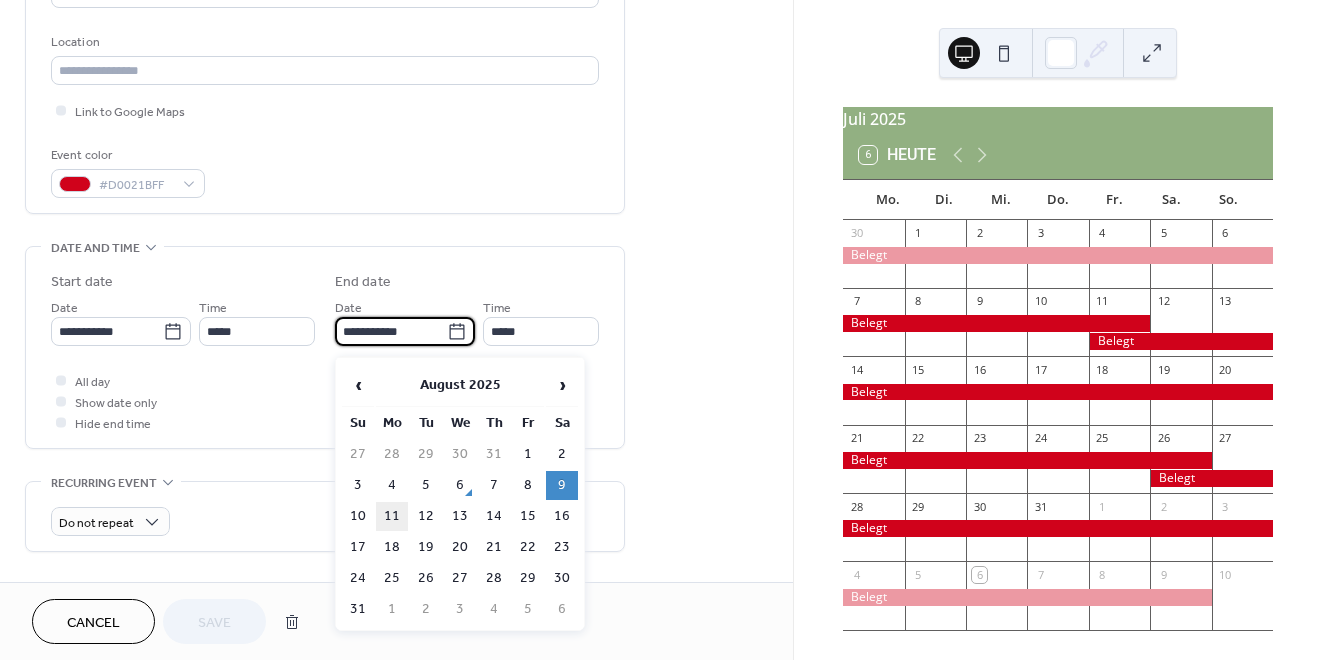 click on "11" at bounding box center (392, 516) 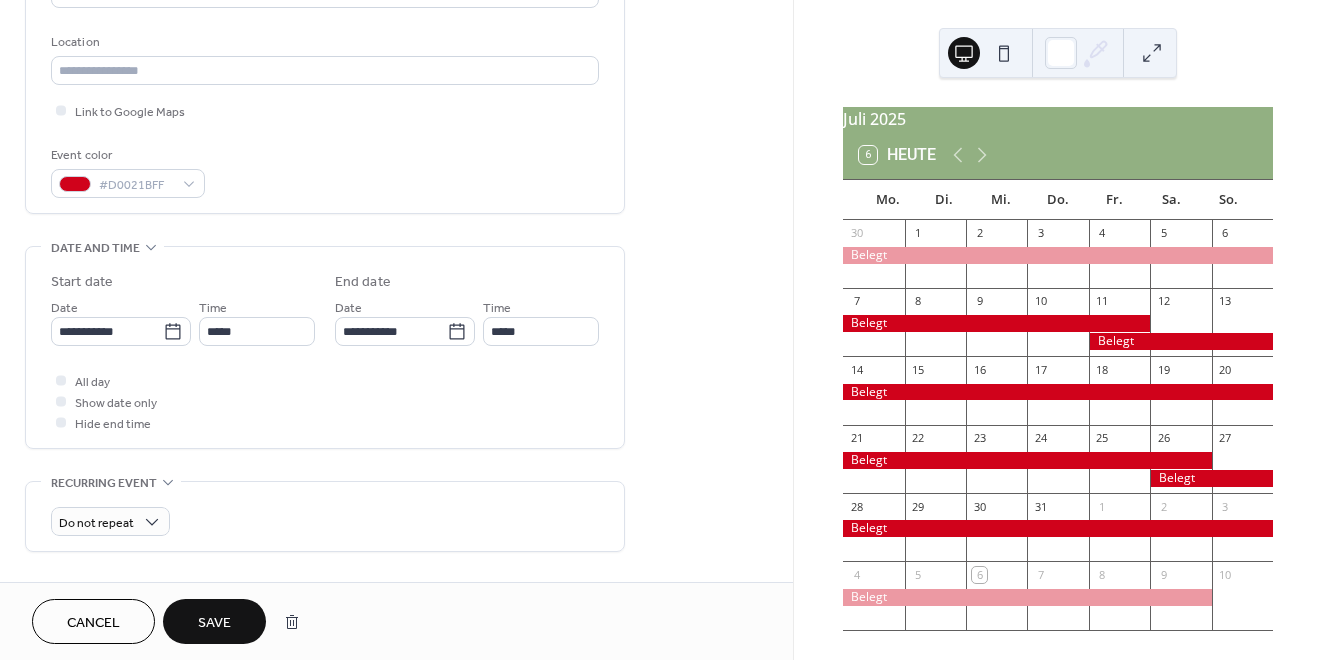 type on "**********" 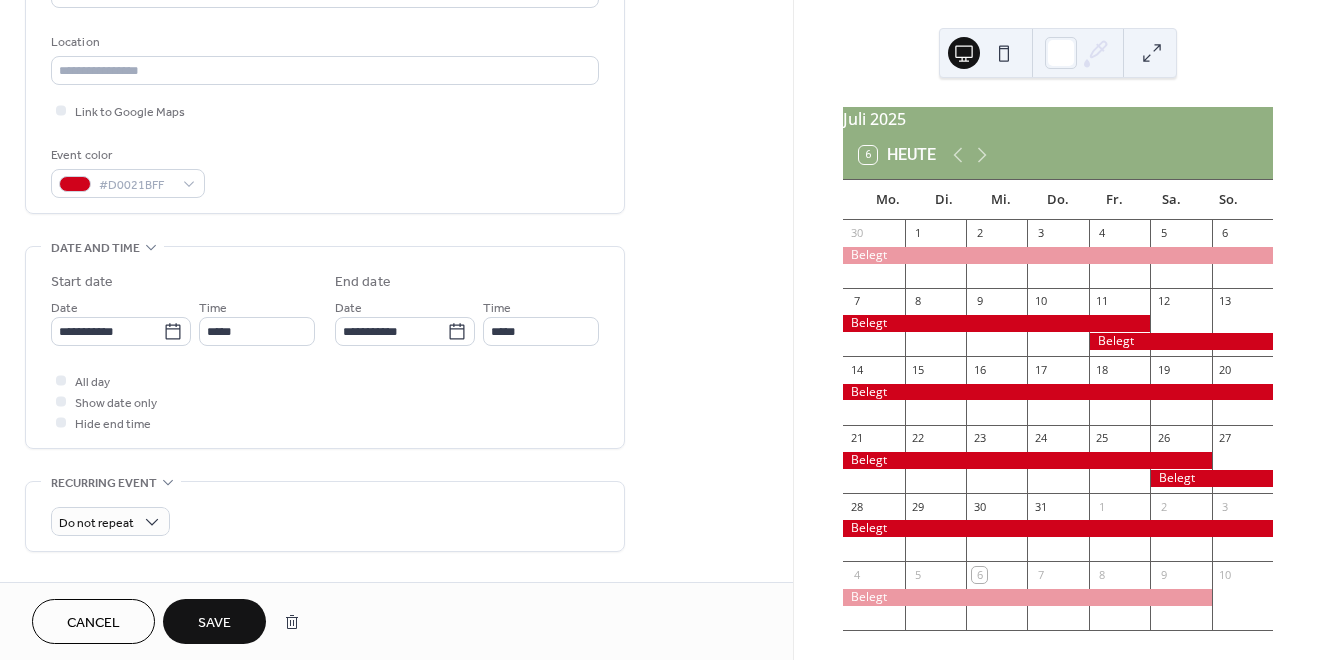 click on "Save" at bounding box center [214, 621] 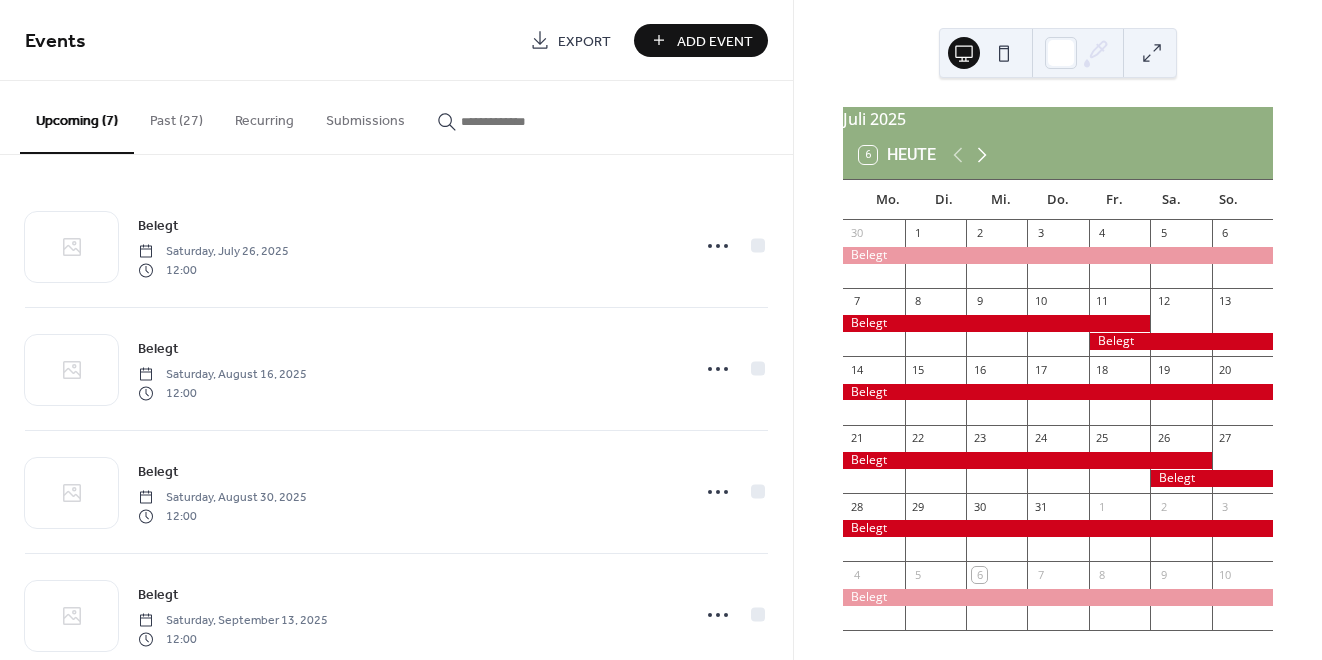 click 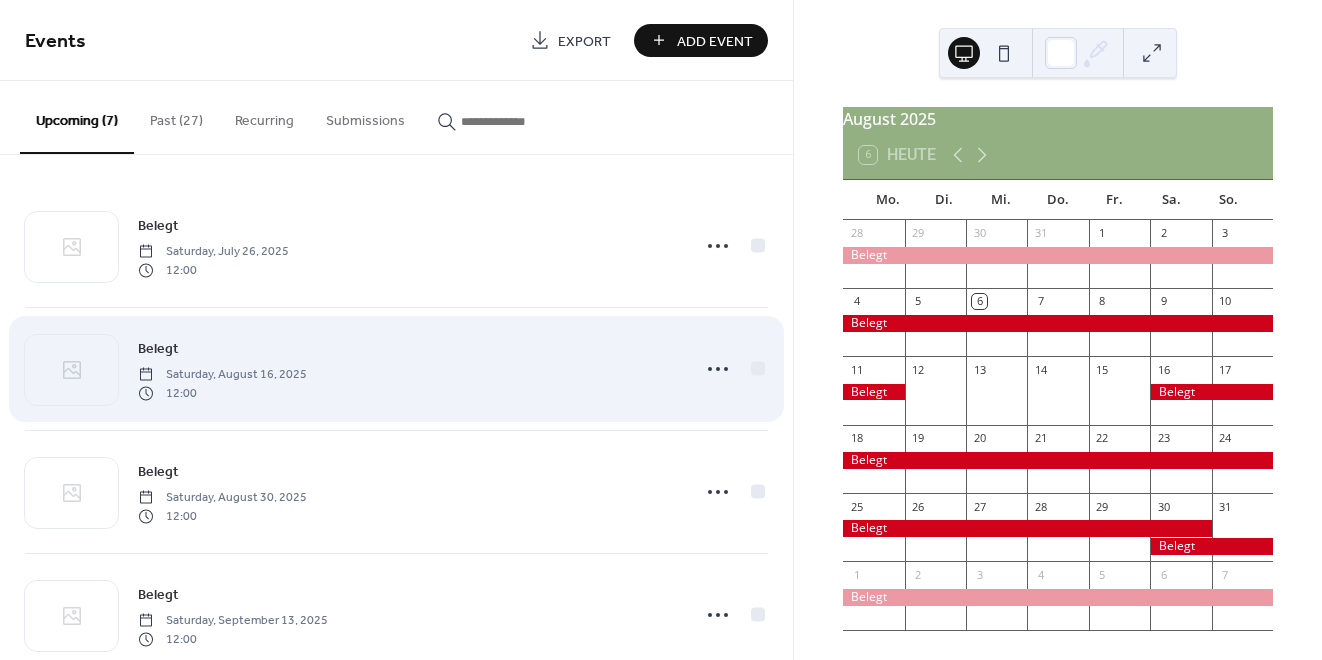 click on "Belegt Saturday, August 16, 2025 12:00" at bounding box center (408, 369) 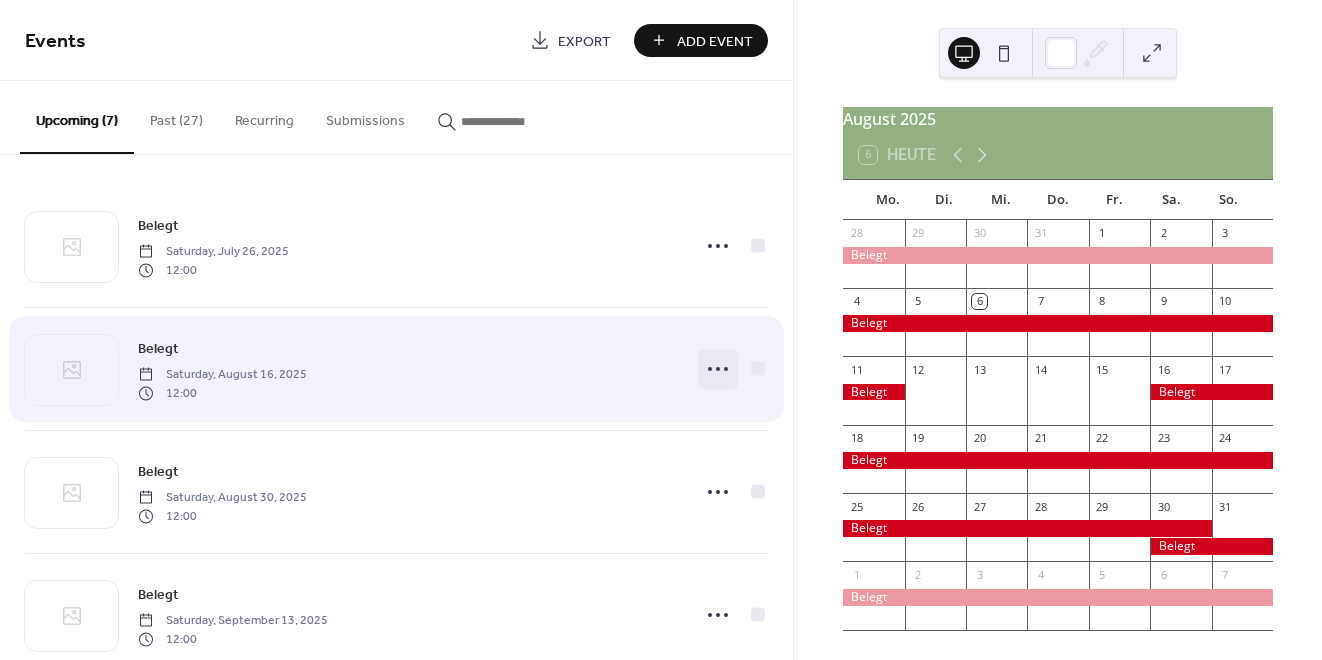 click 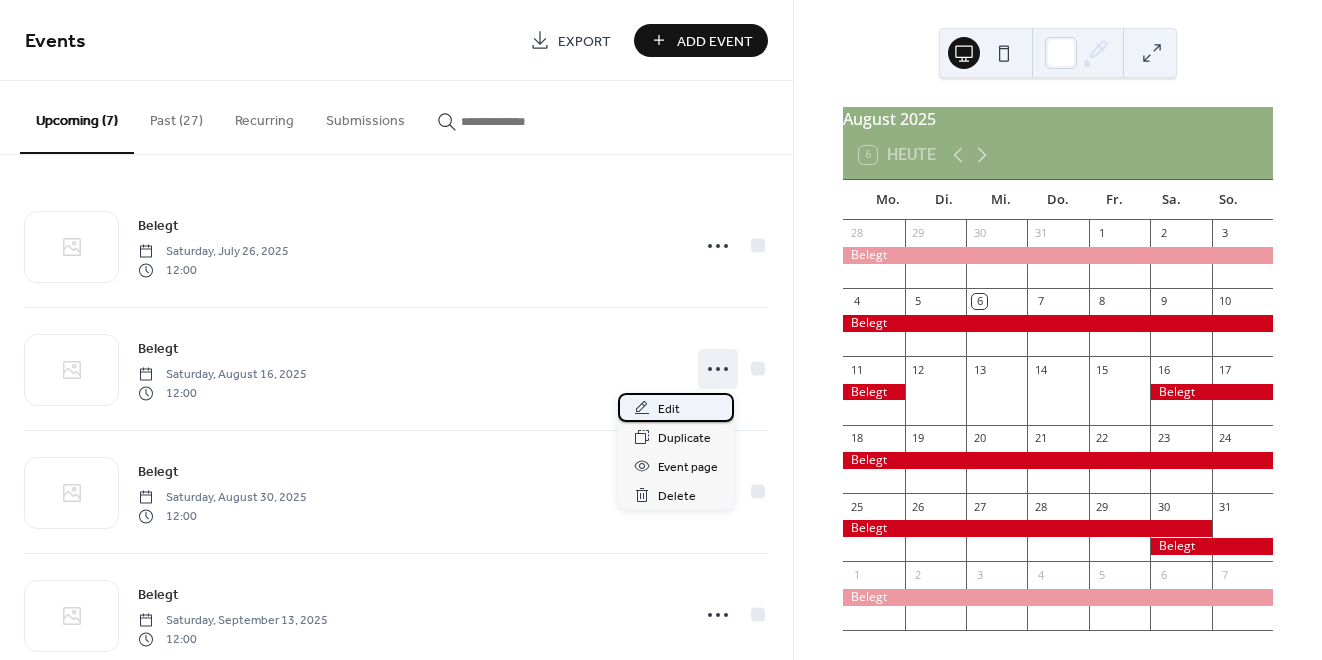 click 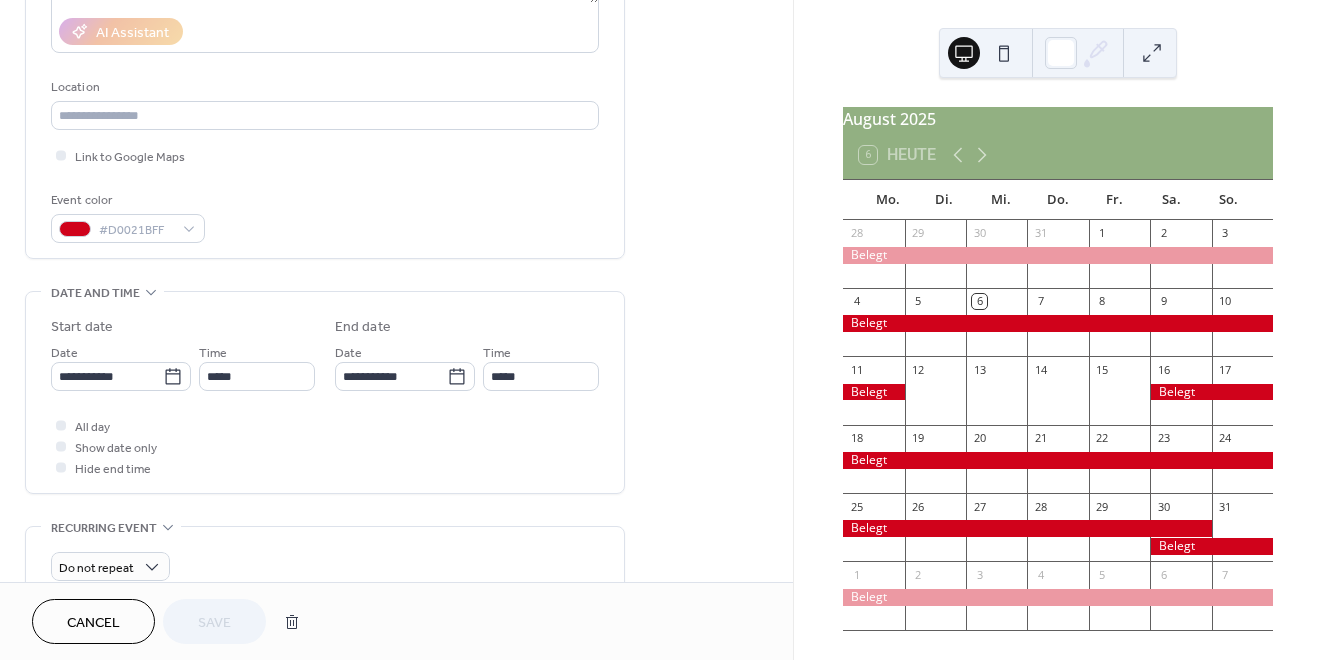 scroll, scrollTop: 466, scrollLeft: 0, axis: vertical 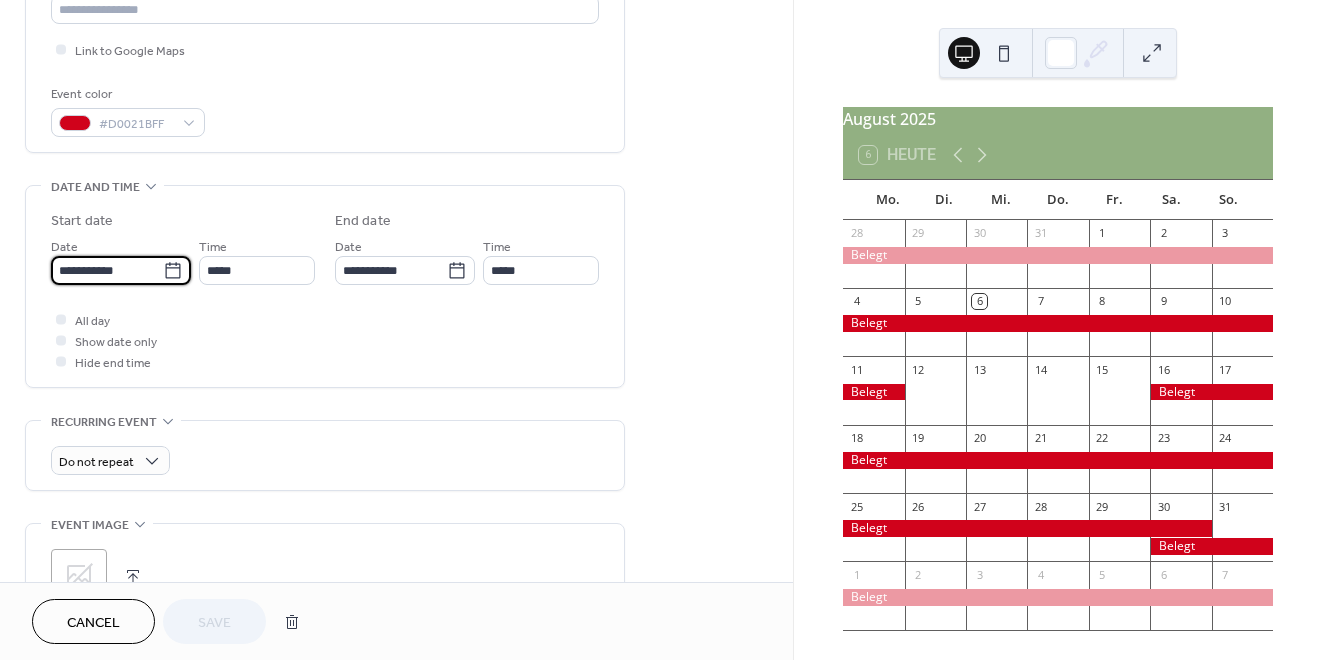 click on "**********" at bounding box center (107, 270) 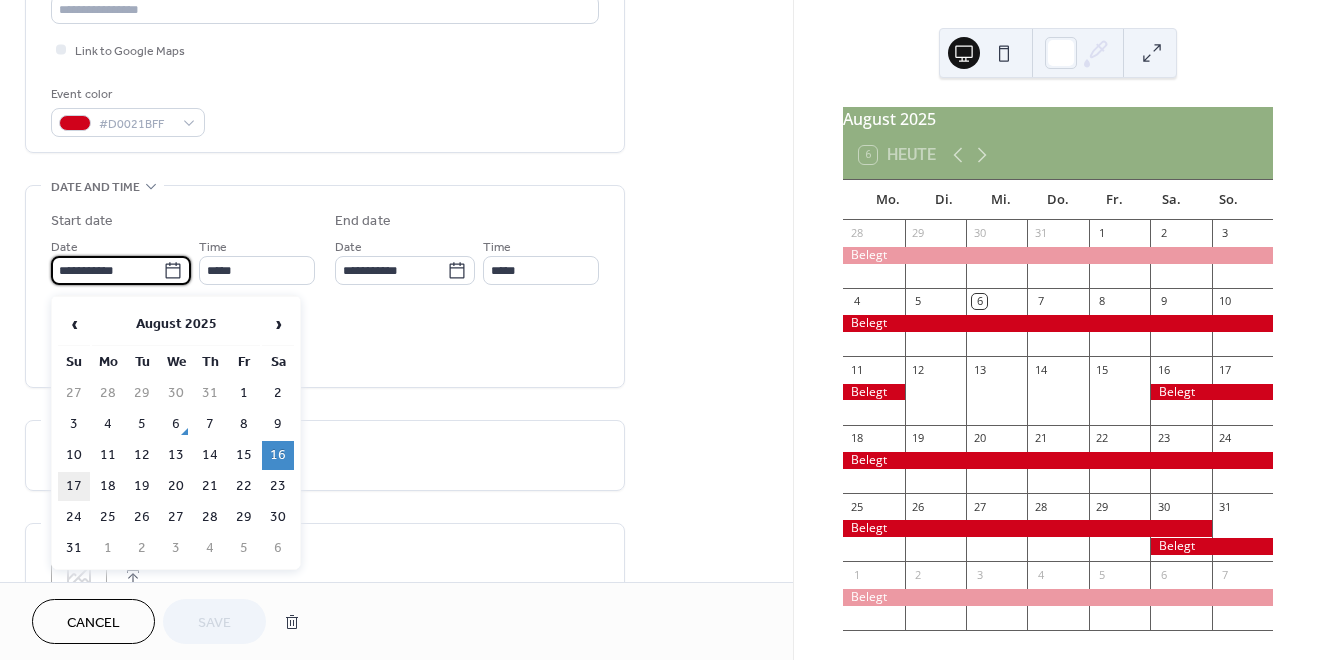 click on "17" at bounding box center [74, 486] 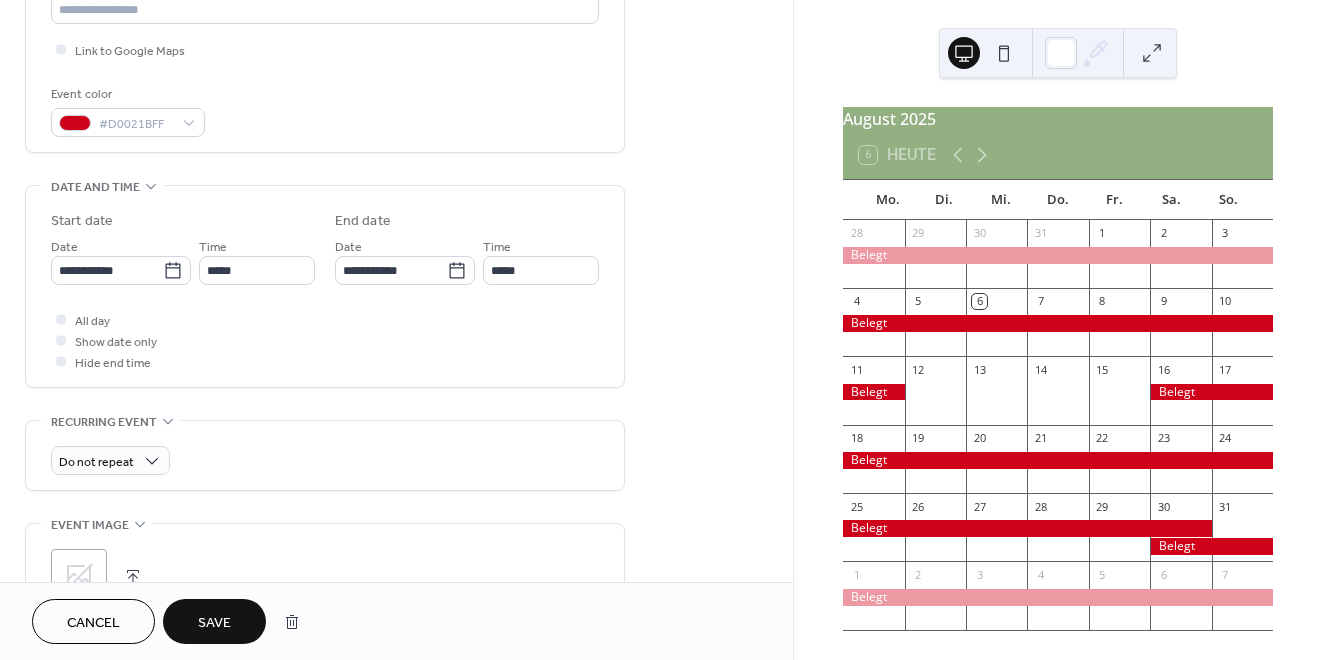 click on "Save" at bounding box center [214, 623] 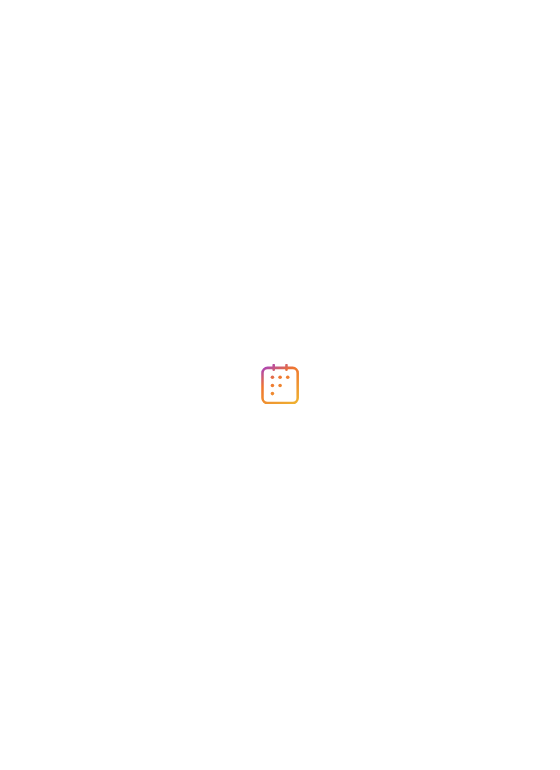 scroll, scrollTop: 0, scrollLeft: 0, axis: both 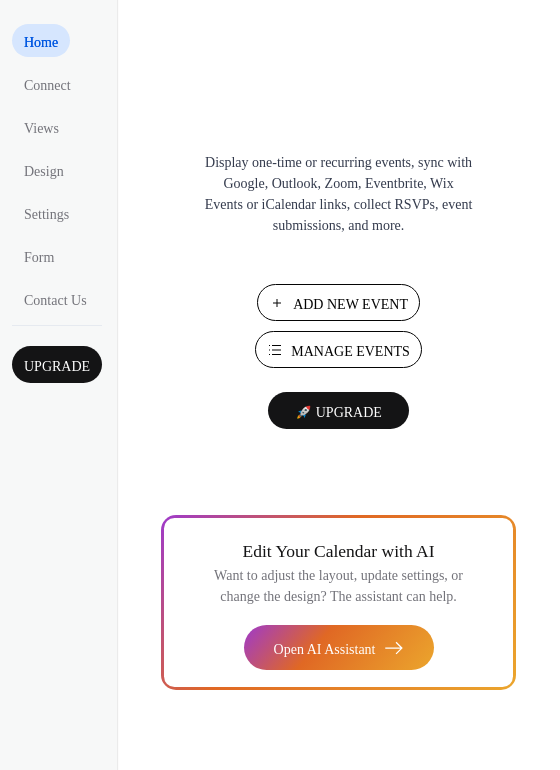 click on "Upgrade" at bounding box center (57, 366) 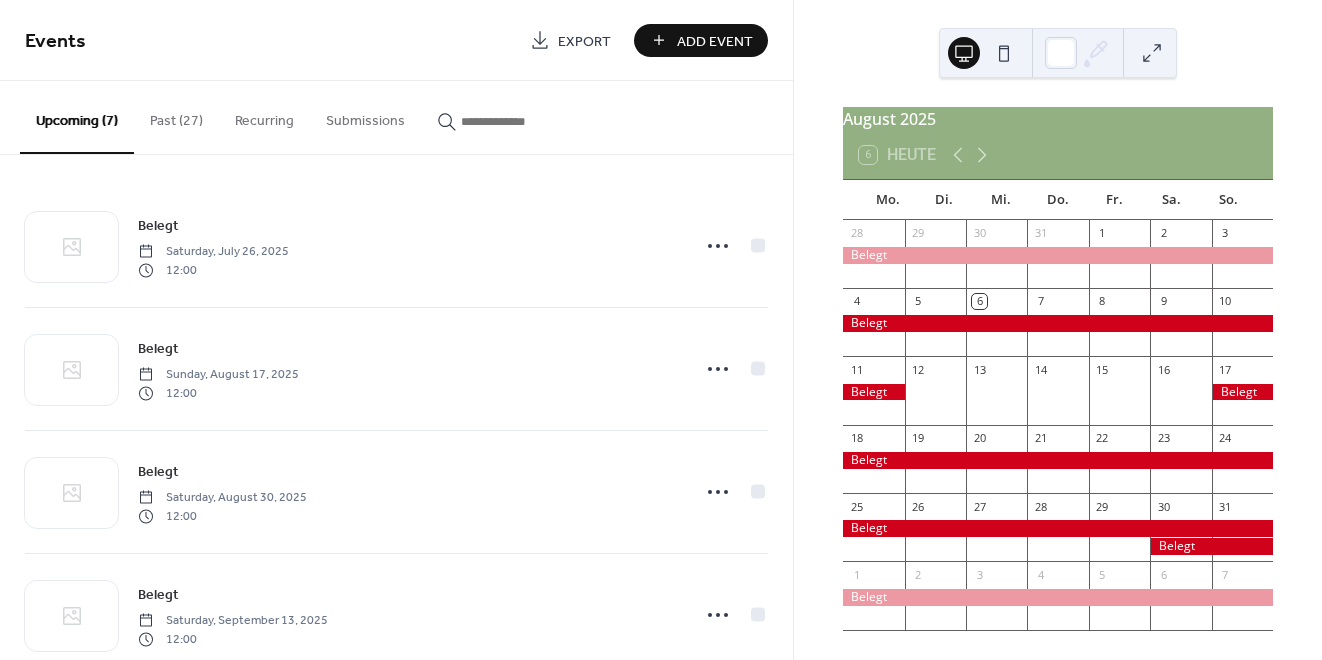 scroll, scrollTop: 0, scrollLeft: 0, axis: both 